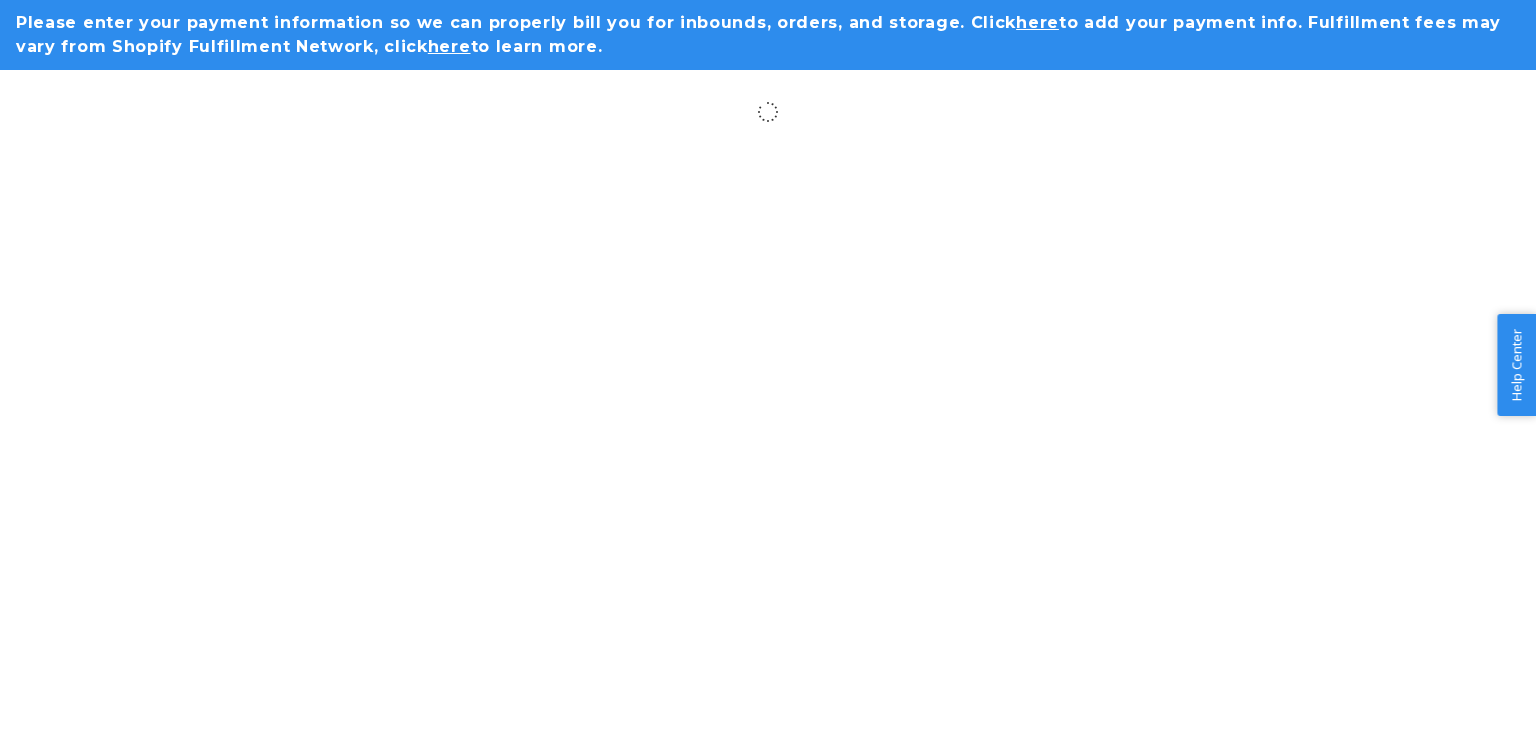 scroll, scrollTop: 0, scrollLeft: 0, axis: both 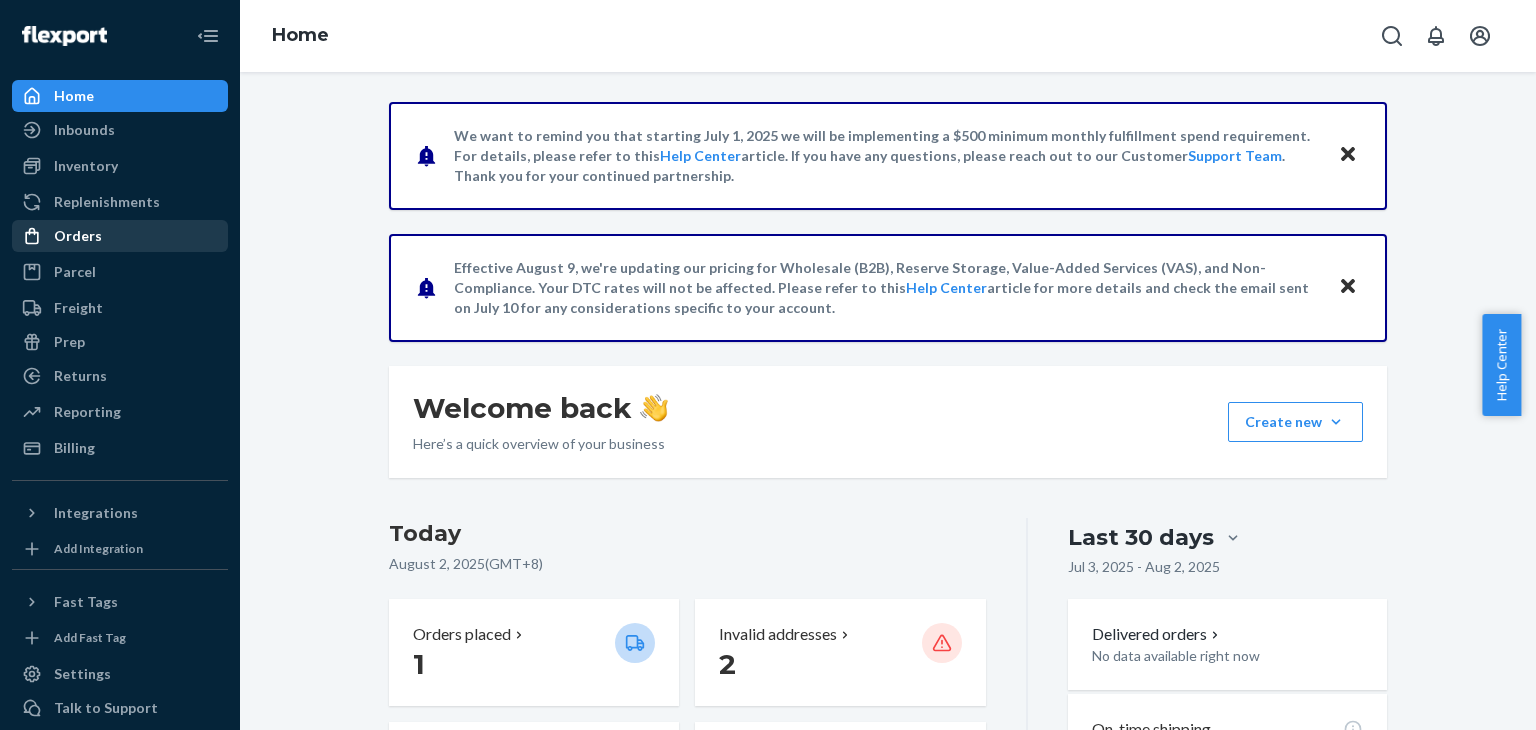 click on "Orders" at bounding box center (78, 236) 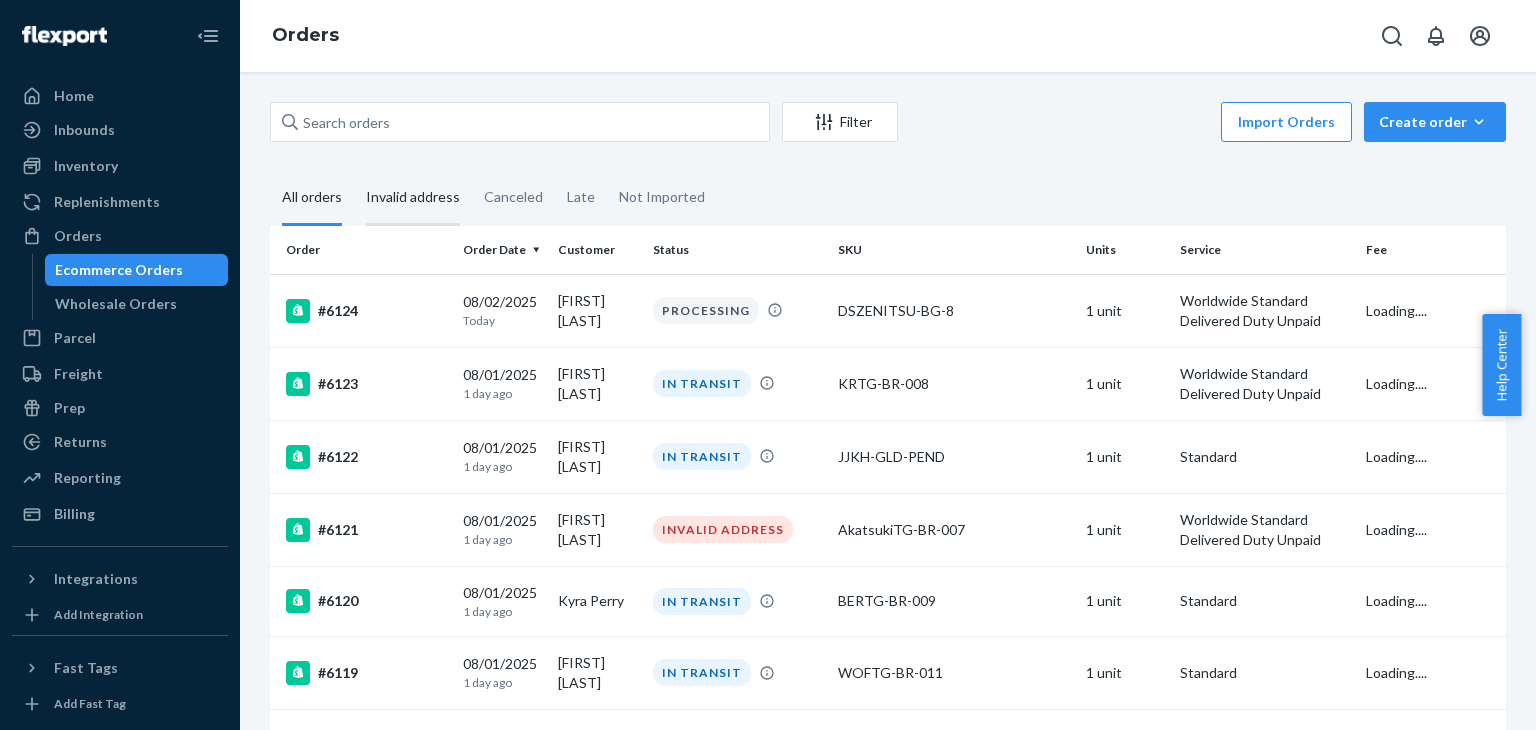 click on "Invalid address" at bounding box center [413, 198] 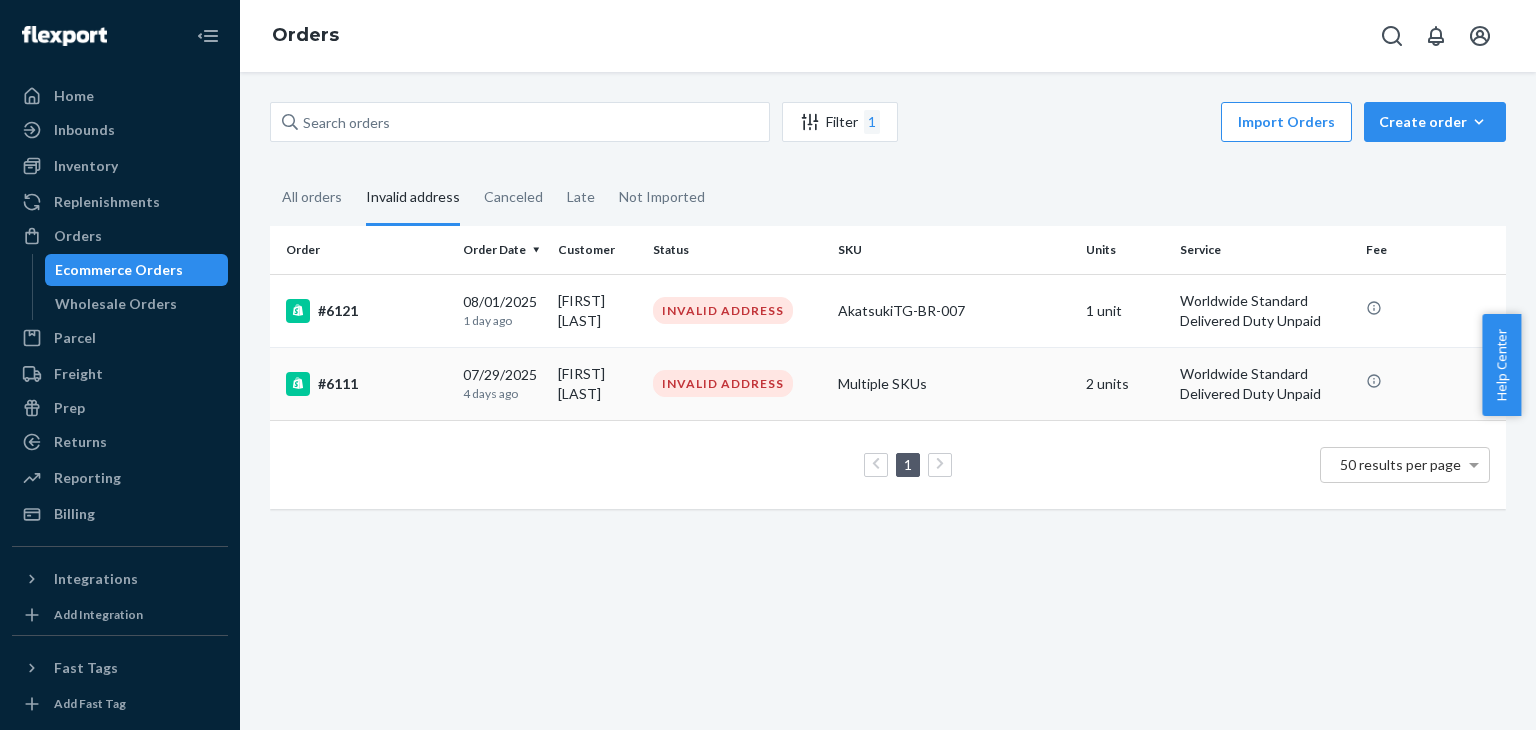 click on "#6111" at bounding box center (366, 384) 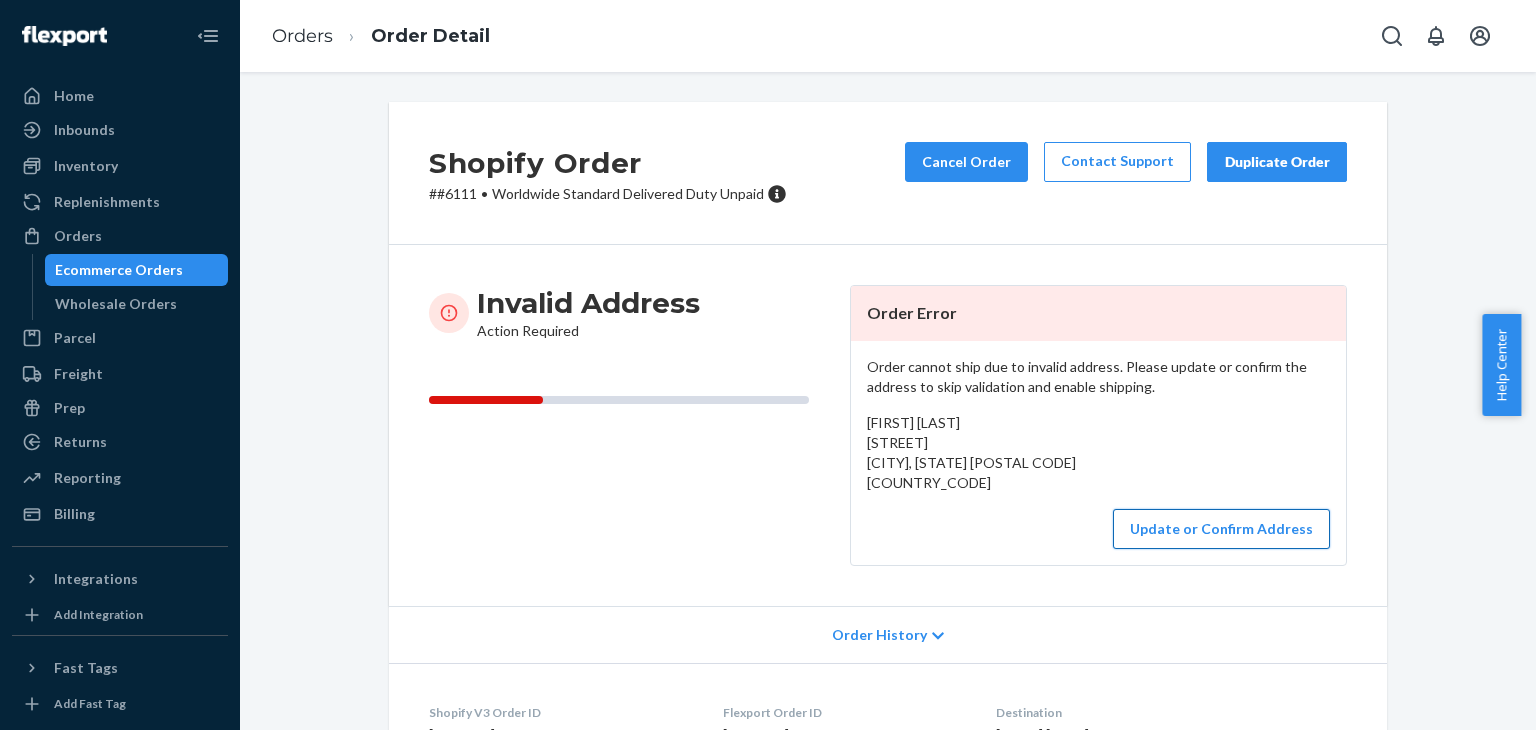 click on "Update or Confirm Address" at bounding box center [1221, 529] 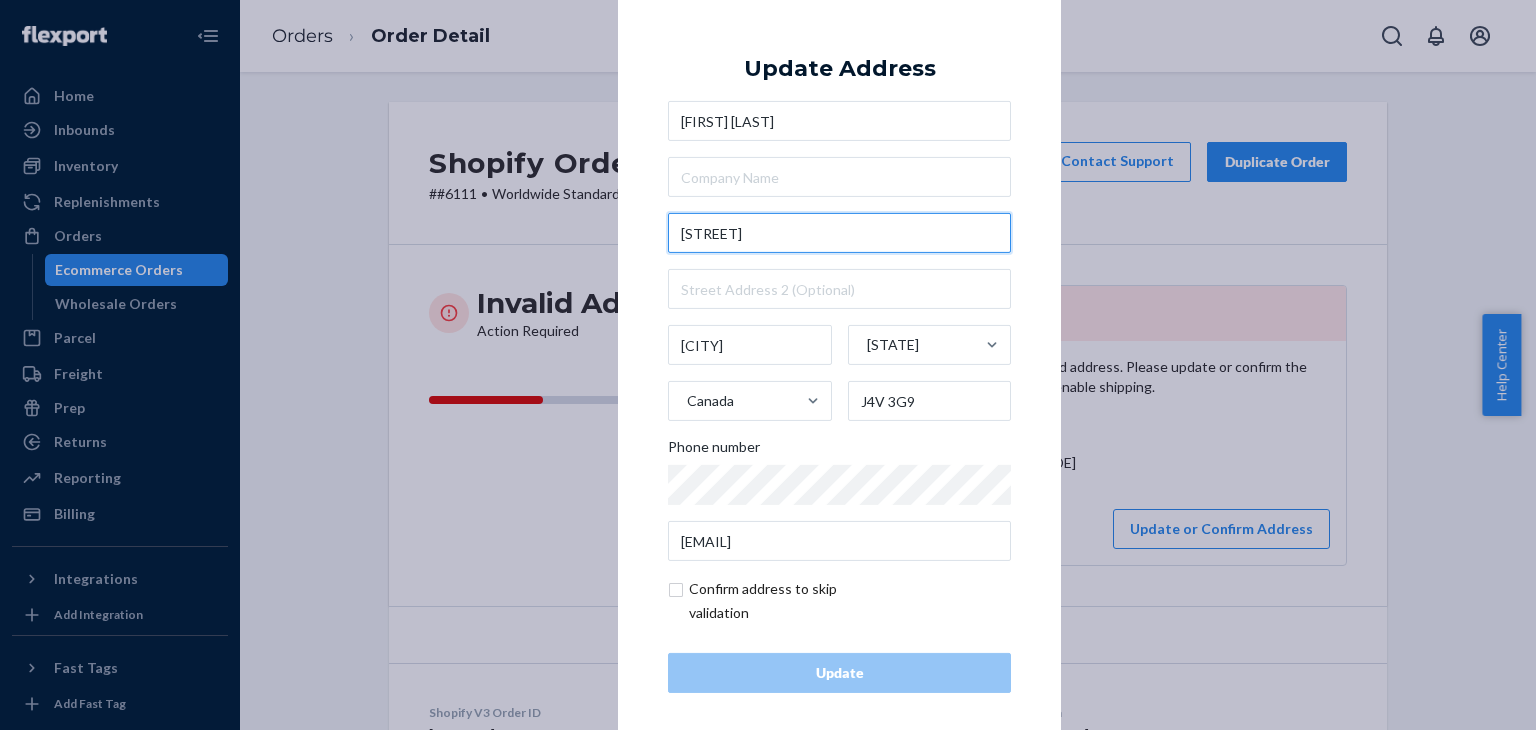 click on "[STREET]" at bounding box center (839, 233) 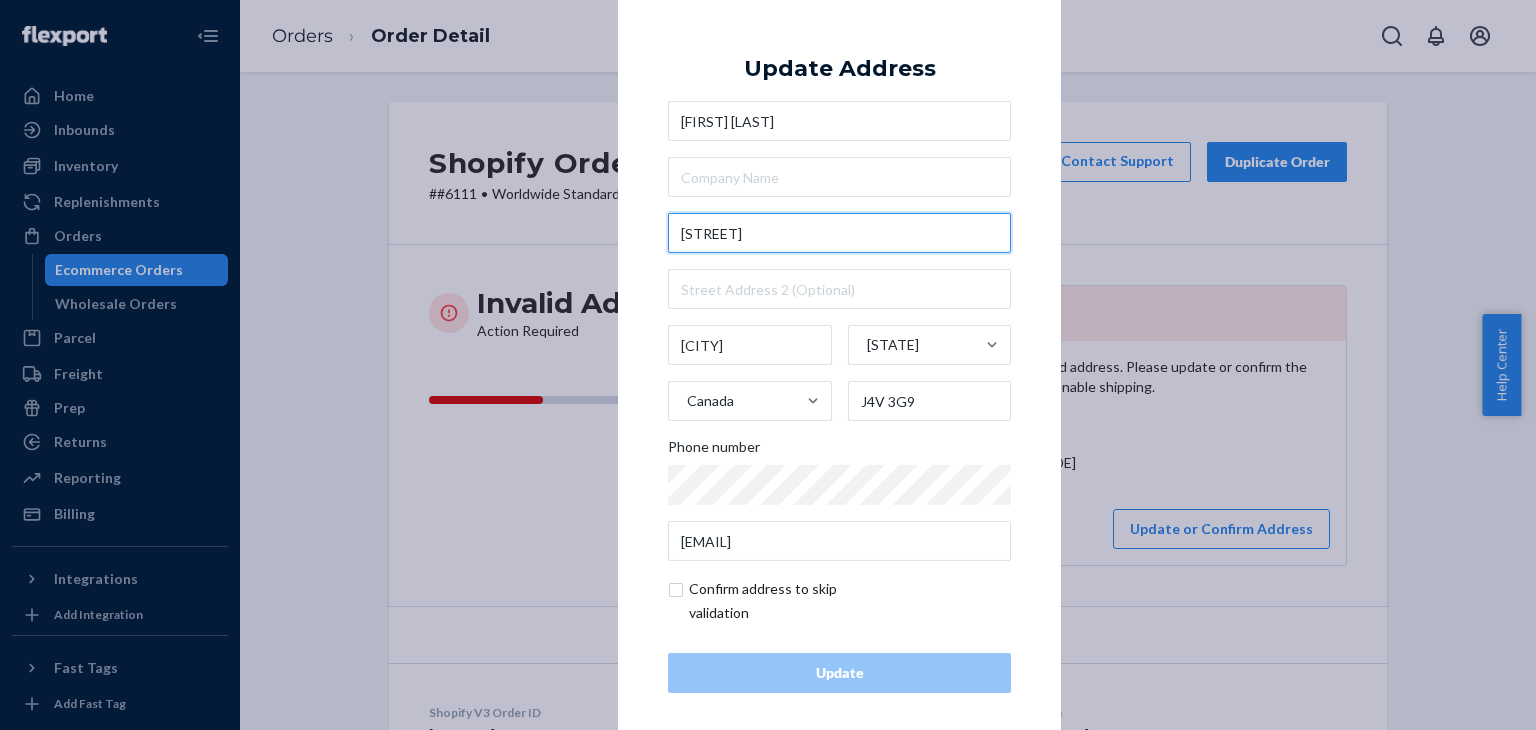 paste on "[STREET]" 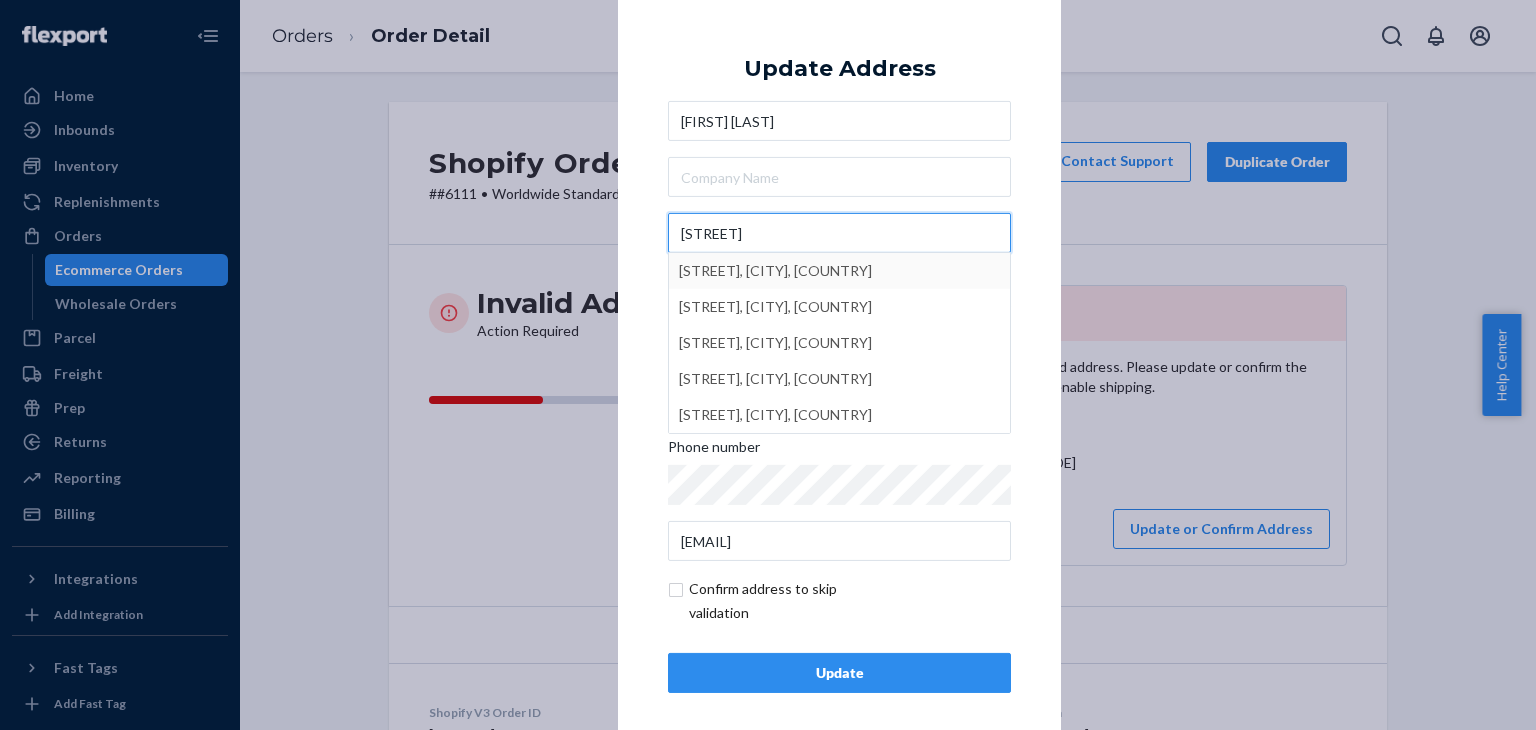 type on "[STREET]" 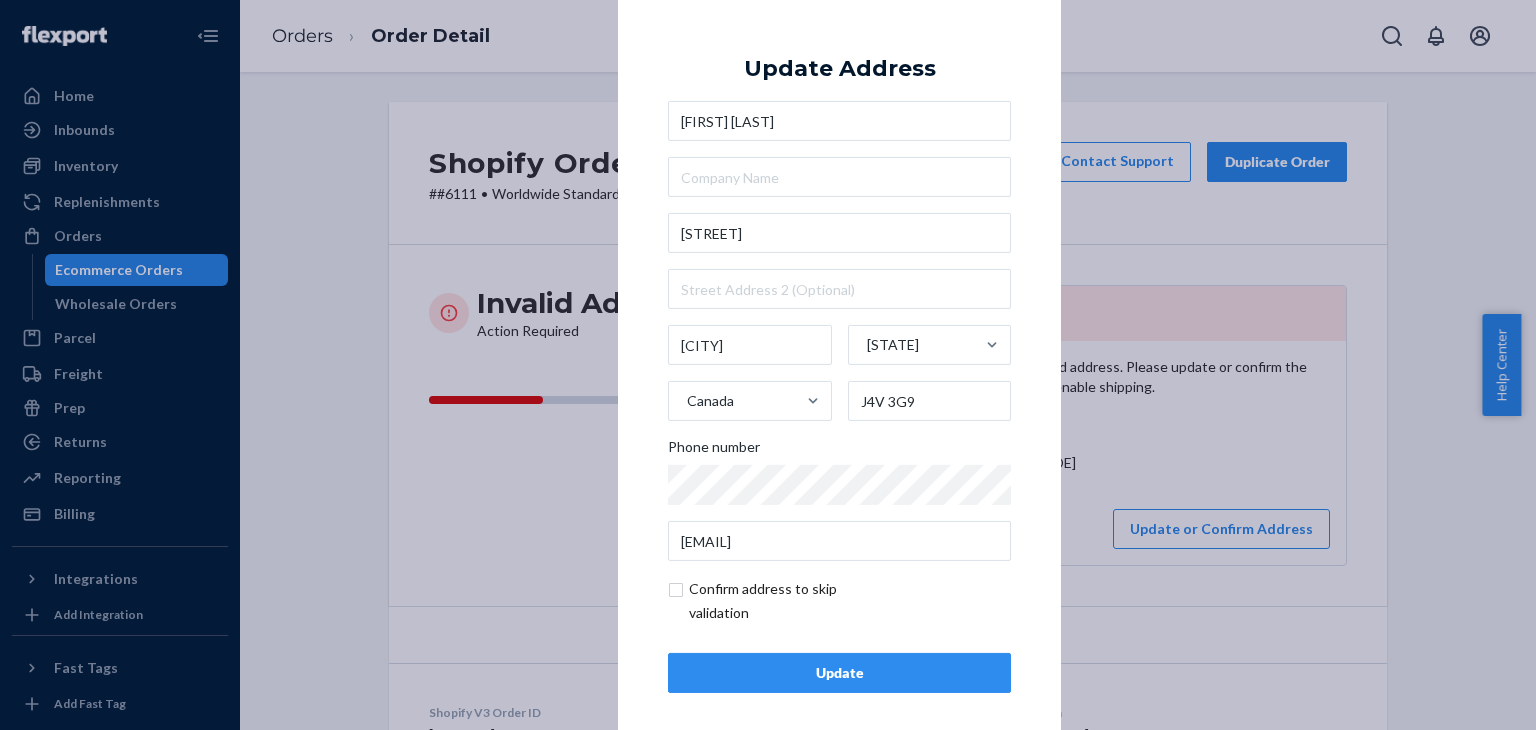 click on "× Update Address [FIRST] [LAST] [STREET] [CITY] [STATE] [COUNTRY] [POSTAL CODE] Phone number [EMAIL] Confirm address to skip validation Update" at bounding box center [839, 365] 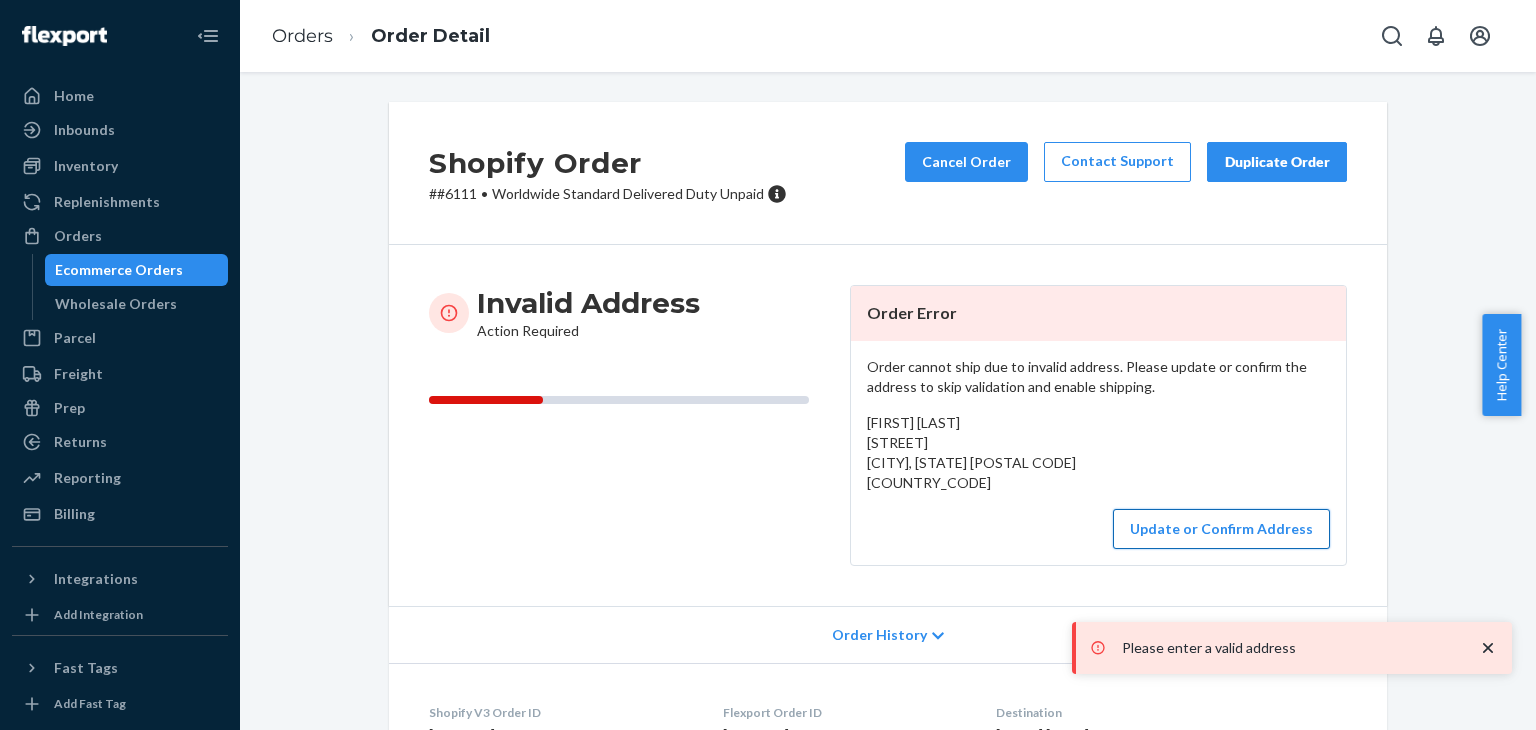 click on "Update or Confirm Address" at bounding box center [1221, 529] 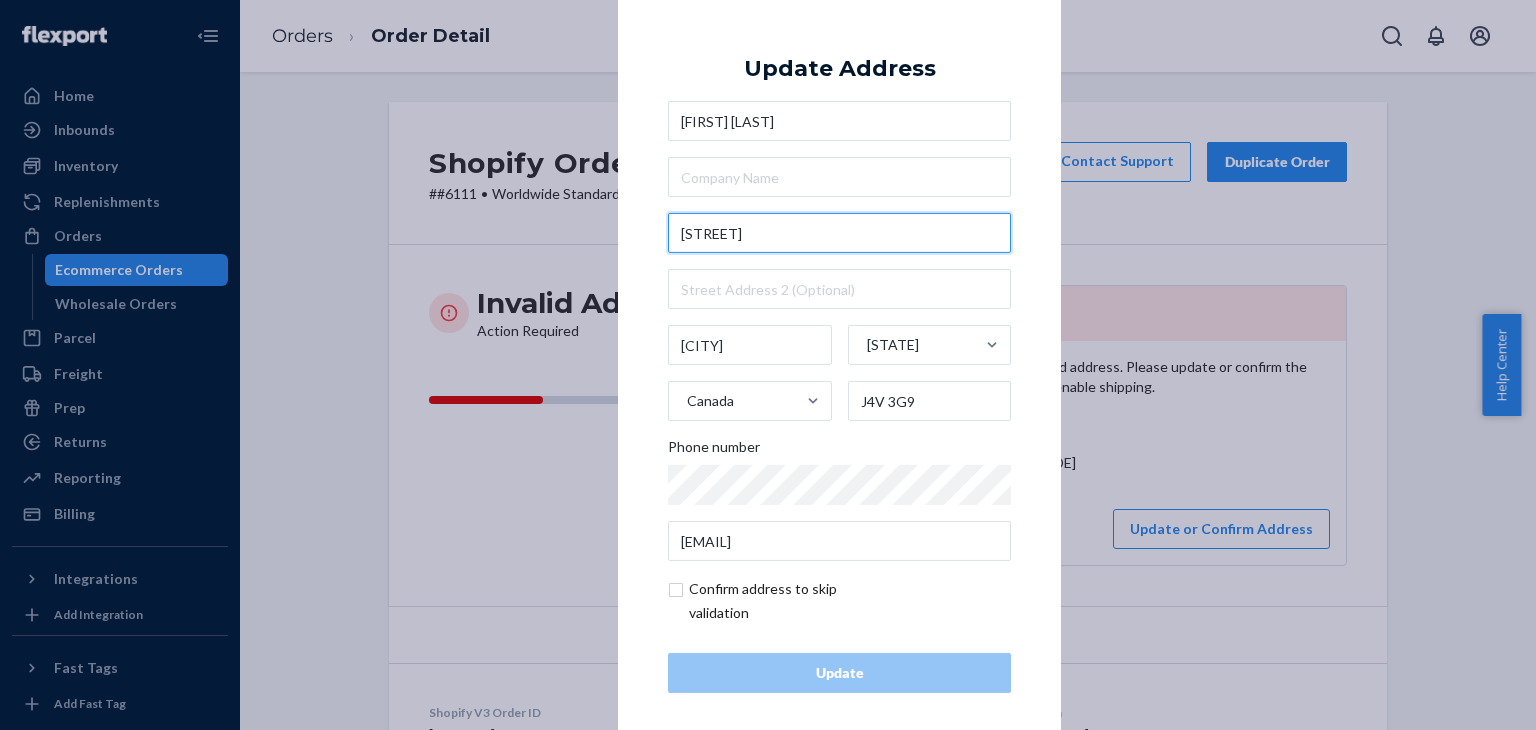 click on "[STREET]" at bounding box center (839, 233) 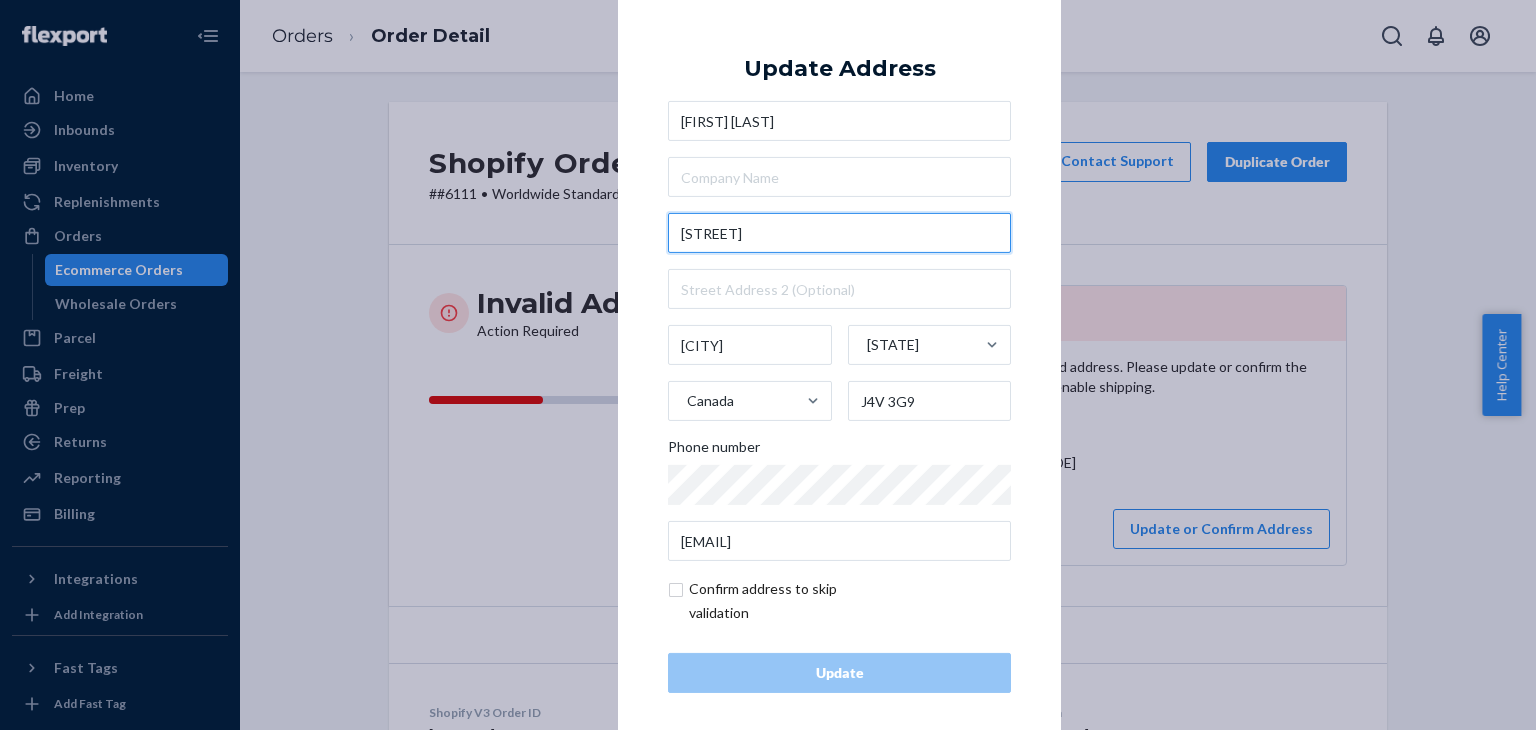 click on "[STREET]" at bounding box center (839, 233) 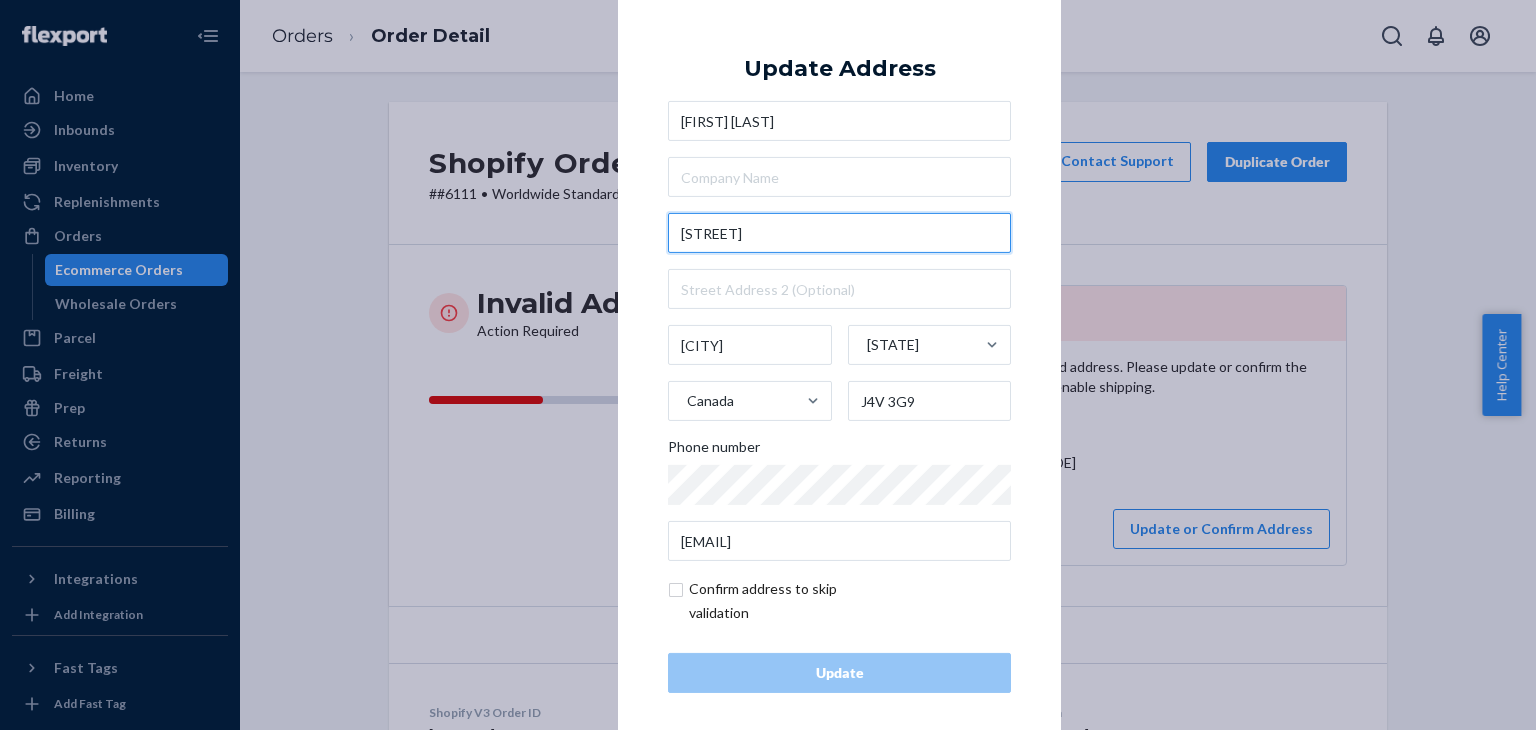 paste on "[STREET]" 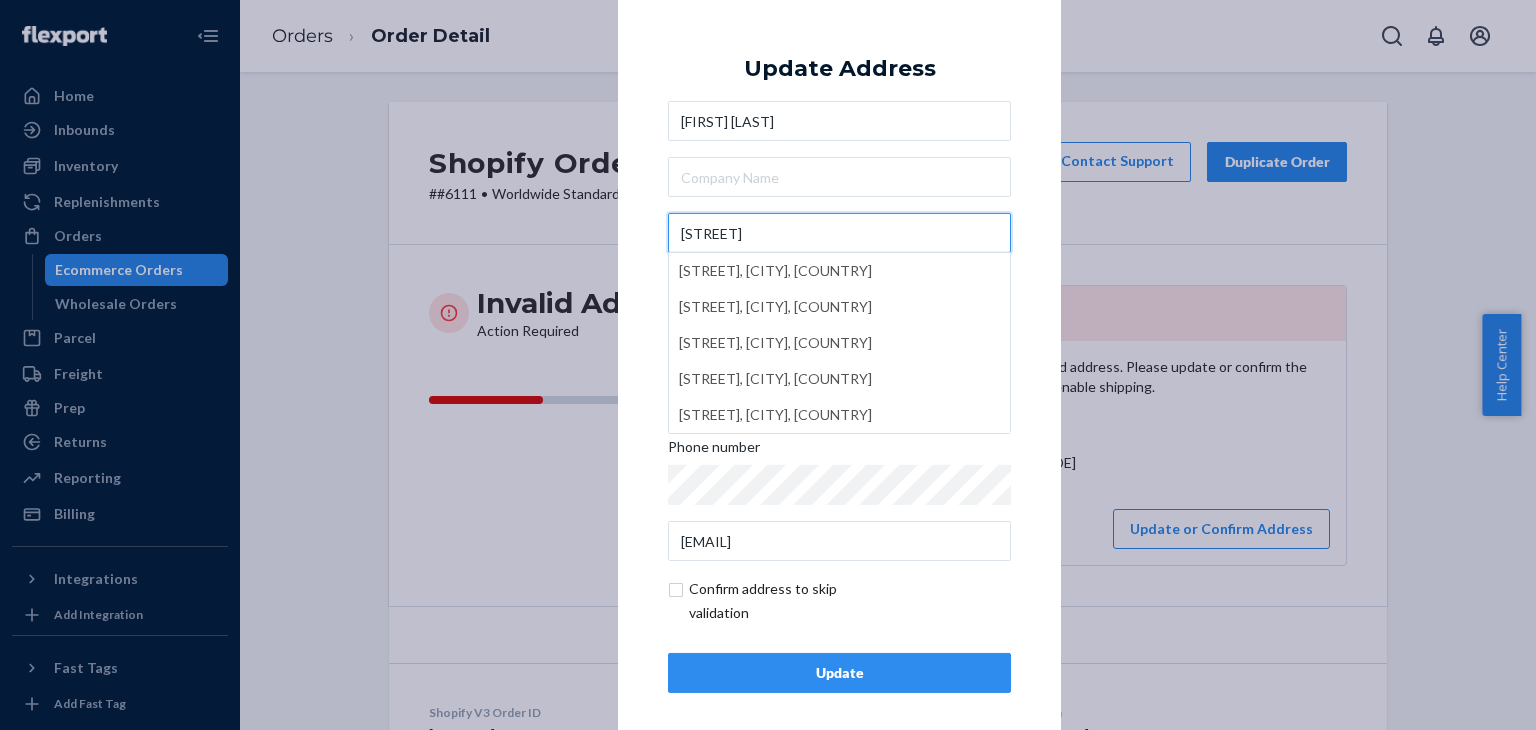 type on "[STREET]" 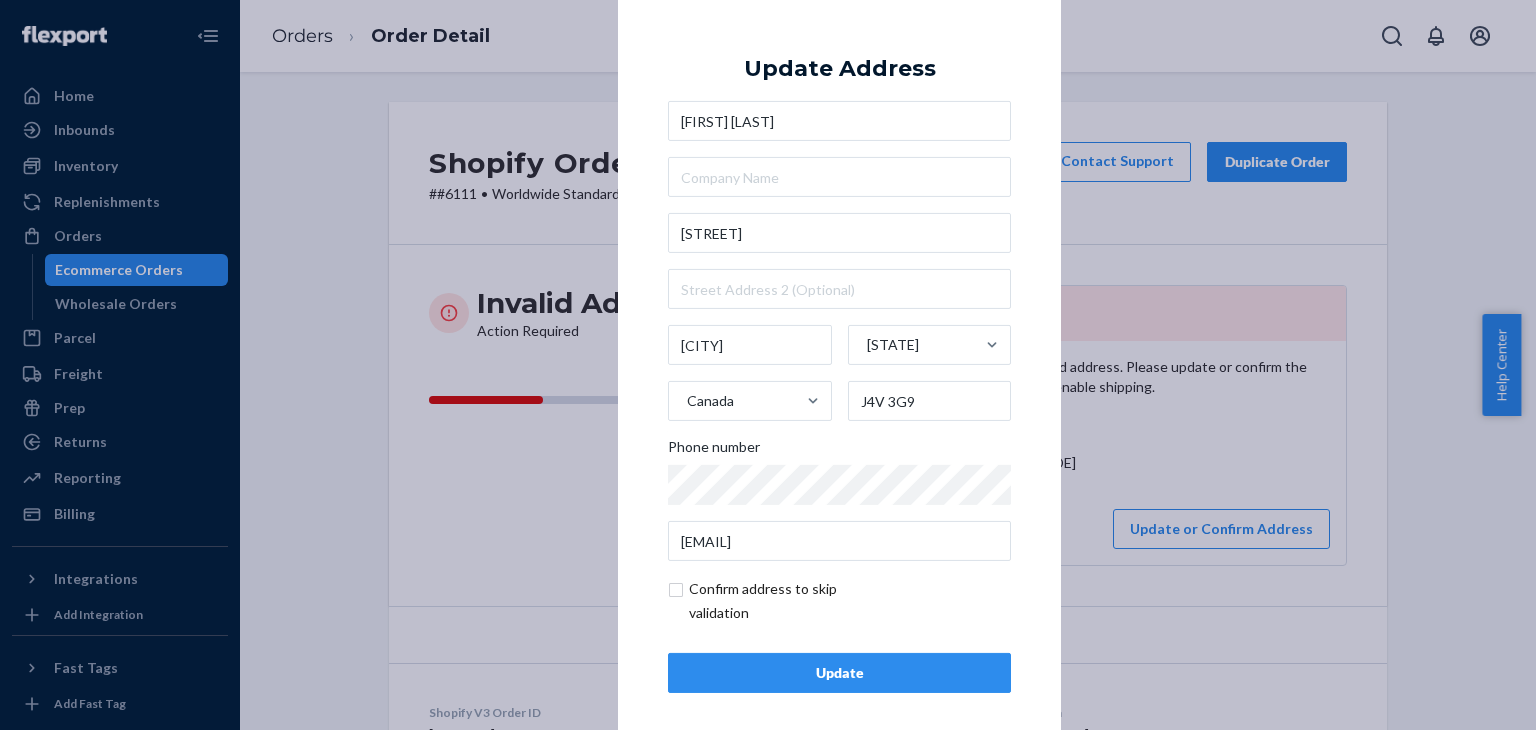 click on "× Update Address [FIRST] [LAST] [STREET] [CITY] [STATE] [COUNTRY] [POSTAL CODE] Phone number [EMAIL] Confirm address to skip validation Update" at bounding box center [839, 365] 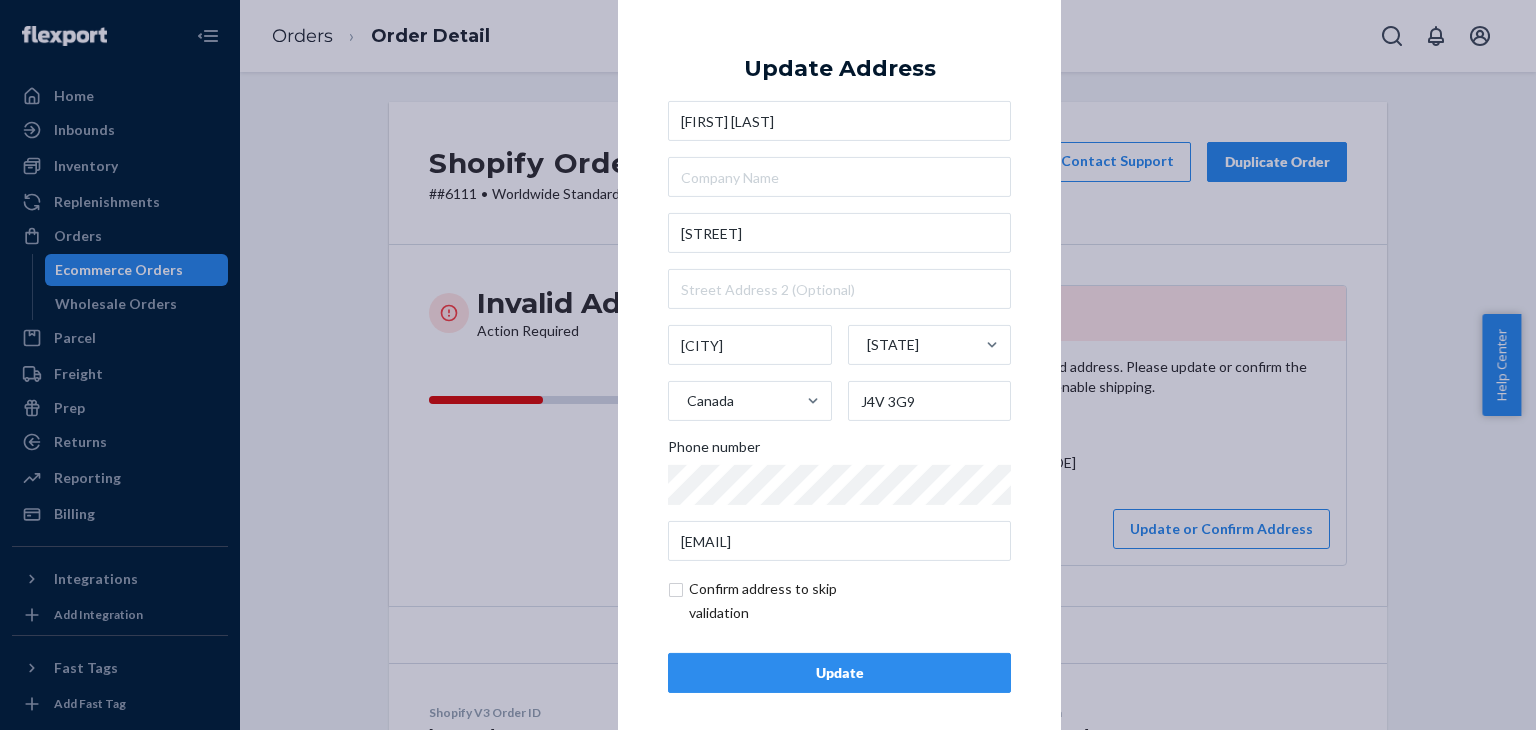 click at bounding box center (784, 601) 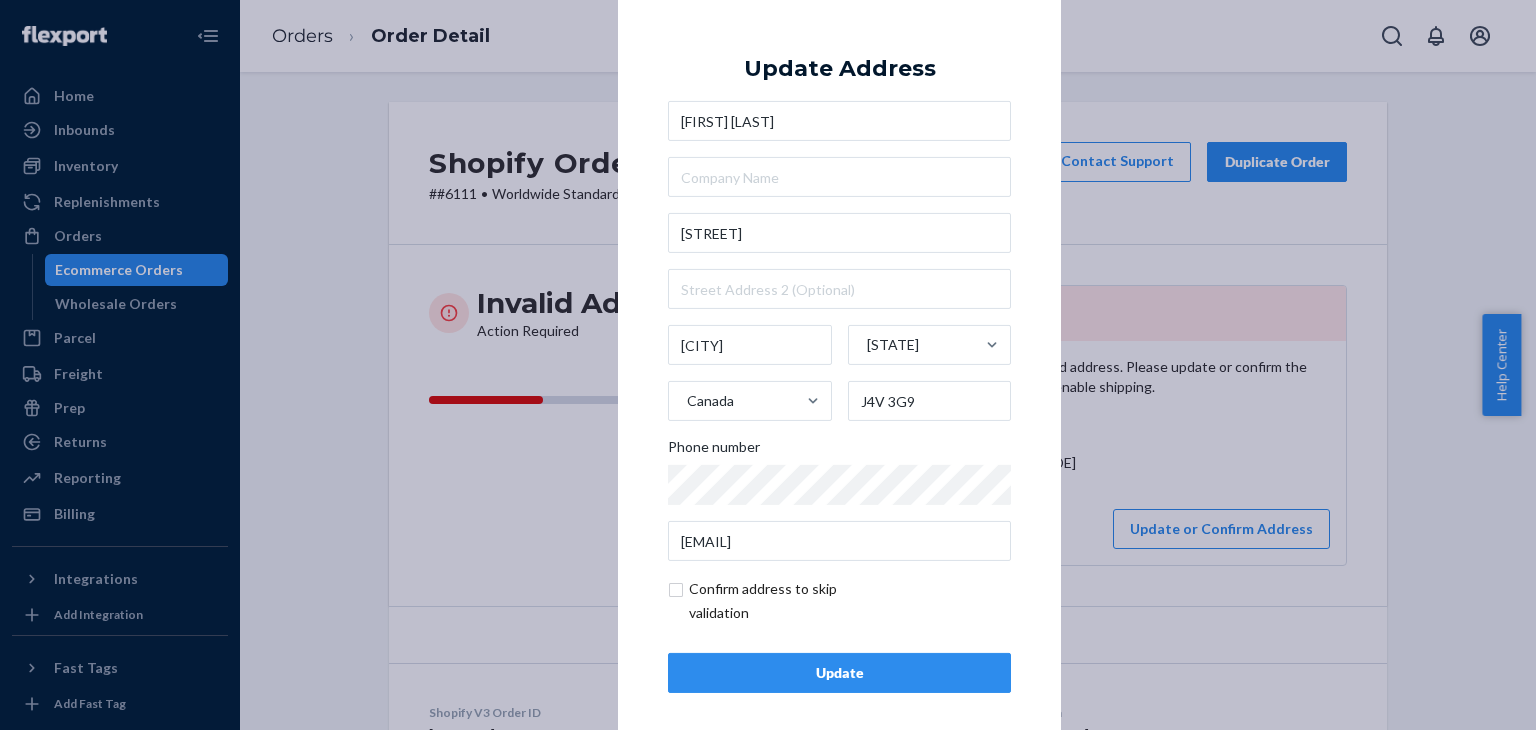 checkbox on "true" 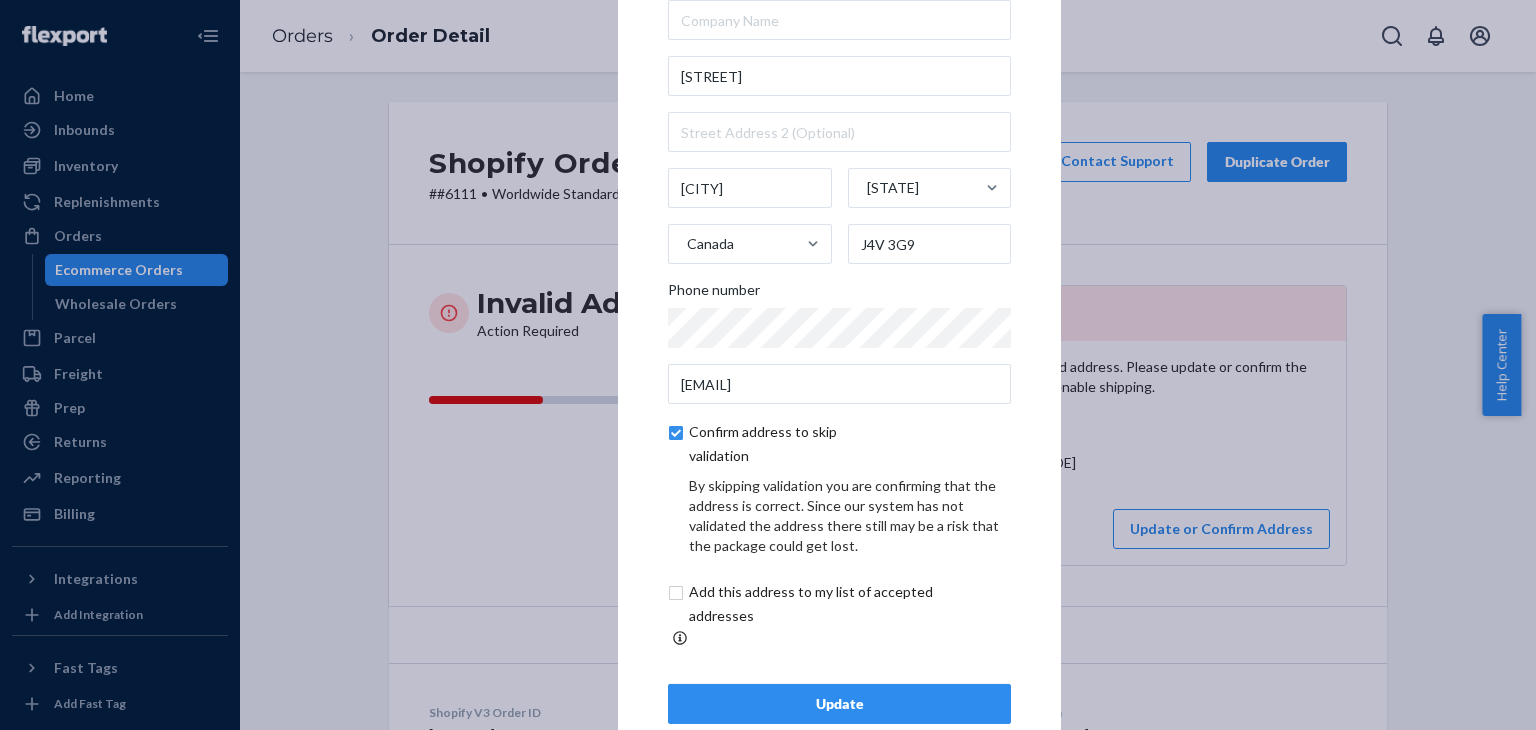scroll, scrollTop: 97, scrollLeft: 0, axis: vertical 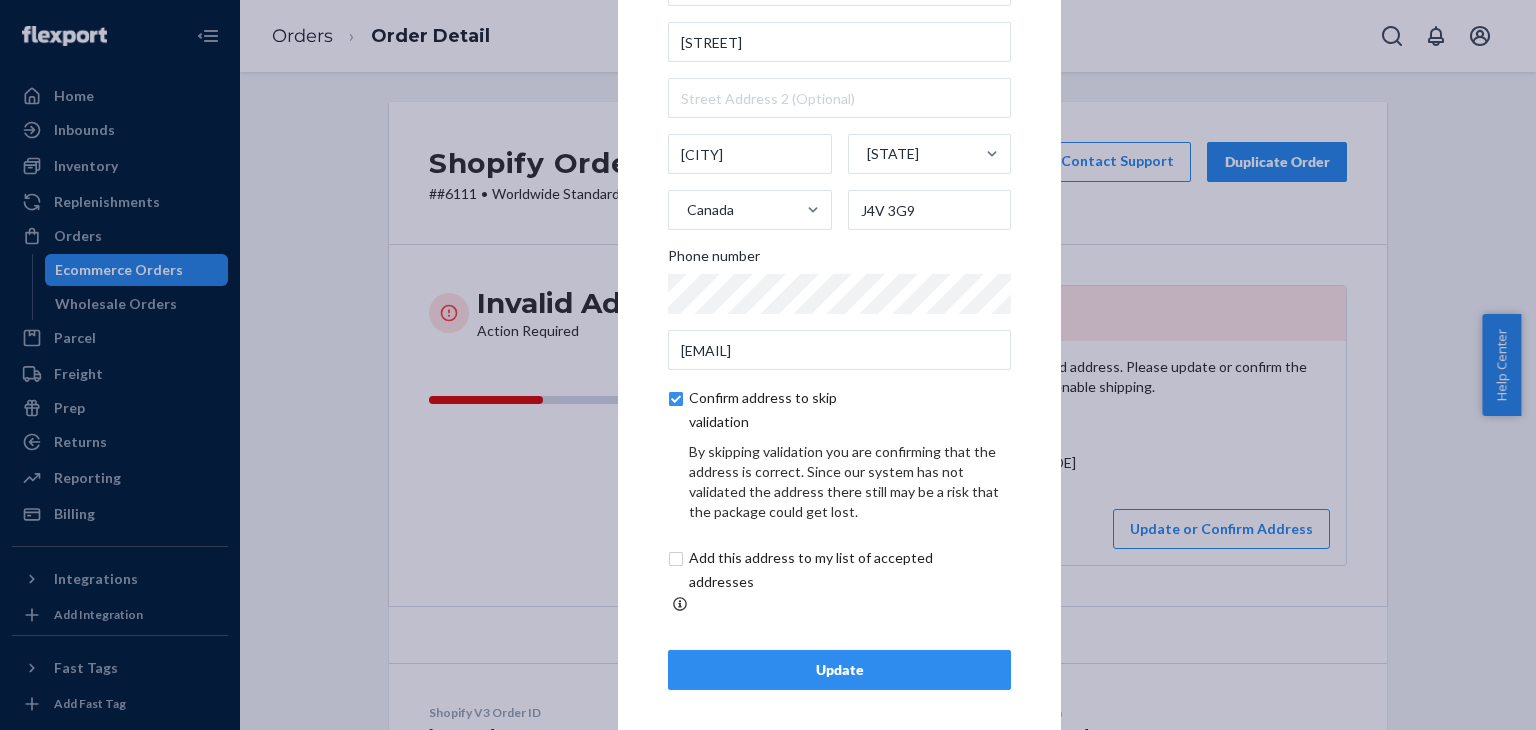 click on "Update" at bounding box center [839, 670] 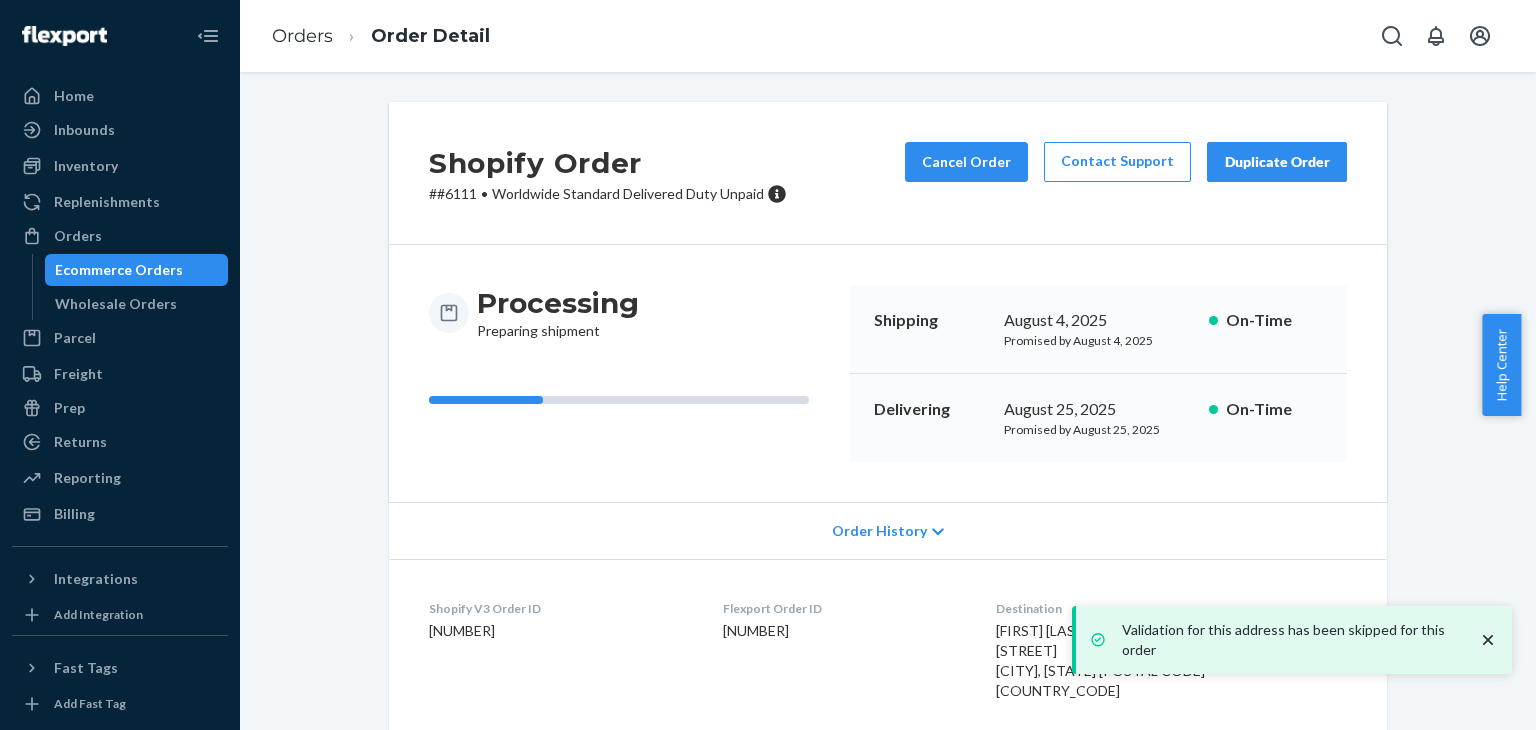 click on "Ecommerce Orders" at bounding box center [119, 270] 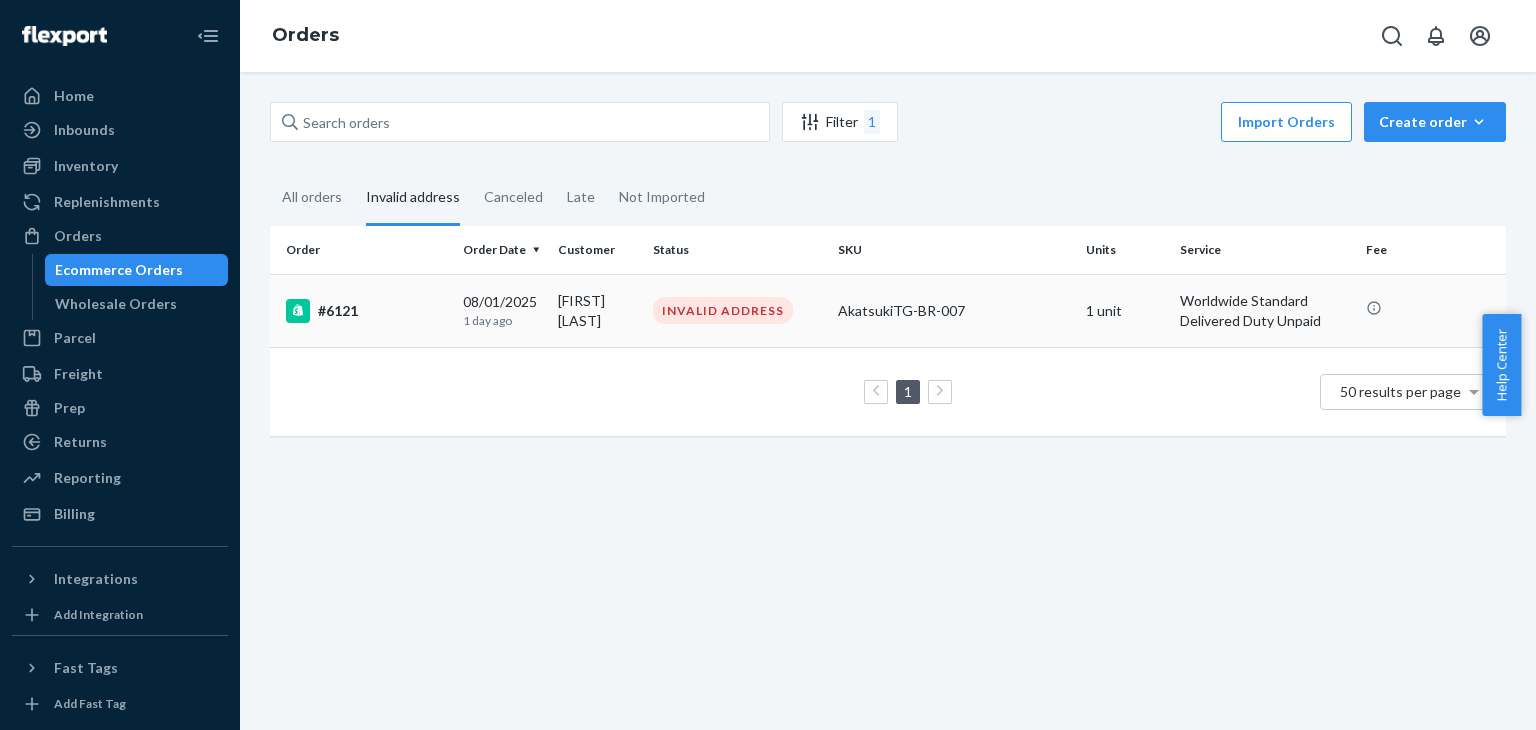 click on "#6121" at bounding box center [366, 311] 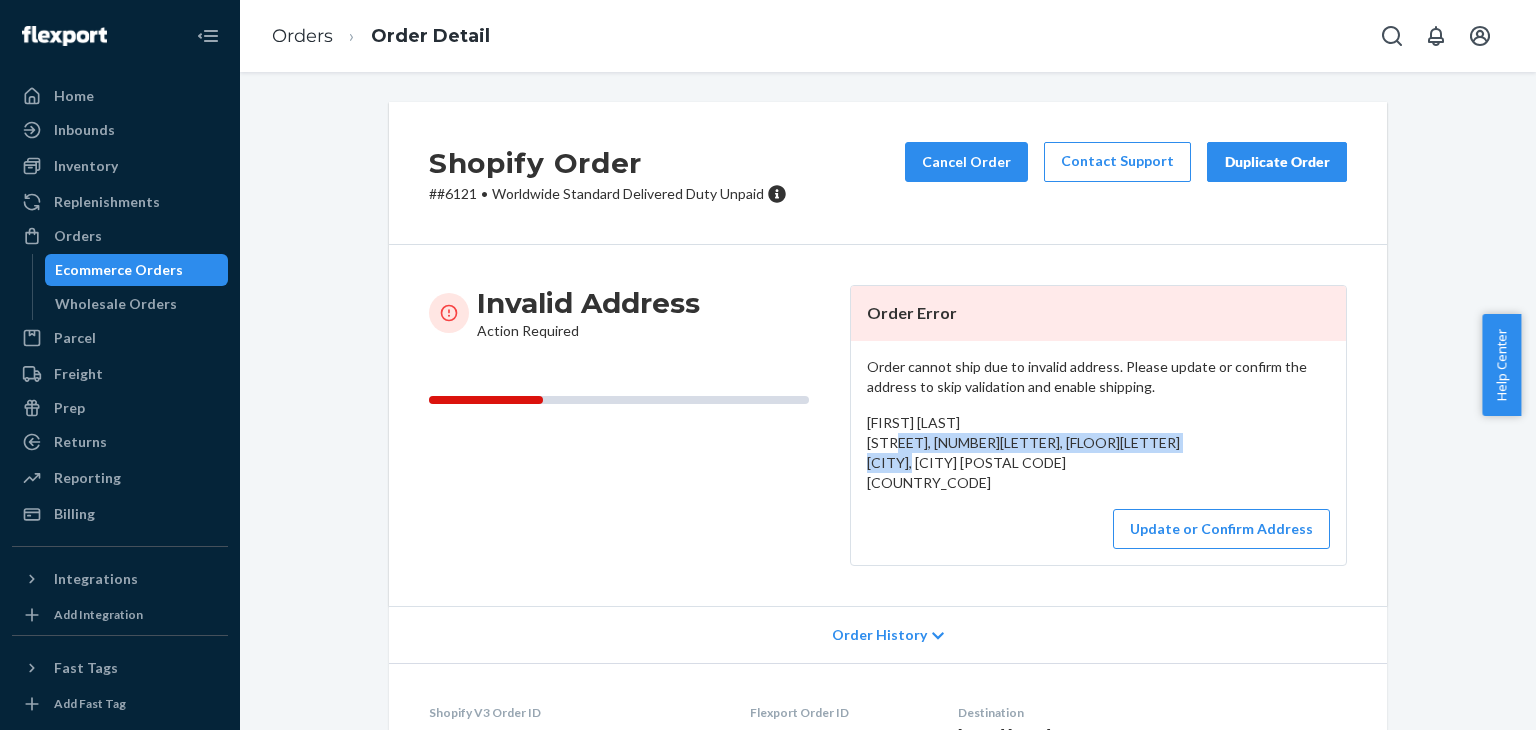 drag, startPoint x: 859, startPoint y: 442, endPoint x: 1014, endPoint y: 478, distance: 159.12573 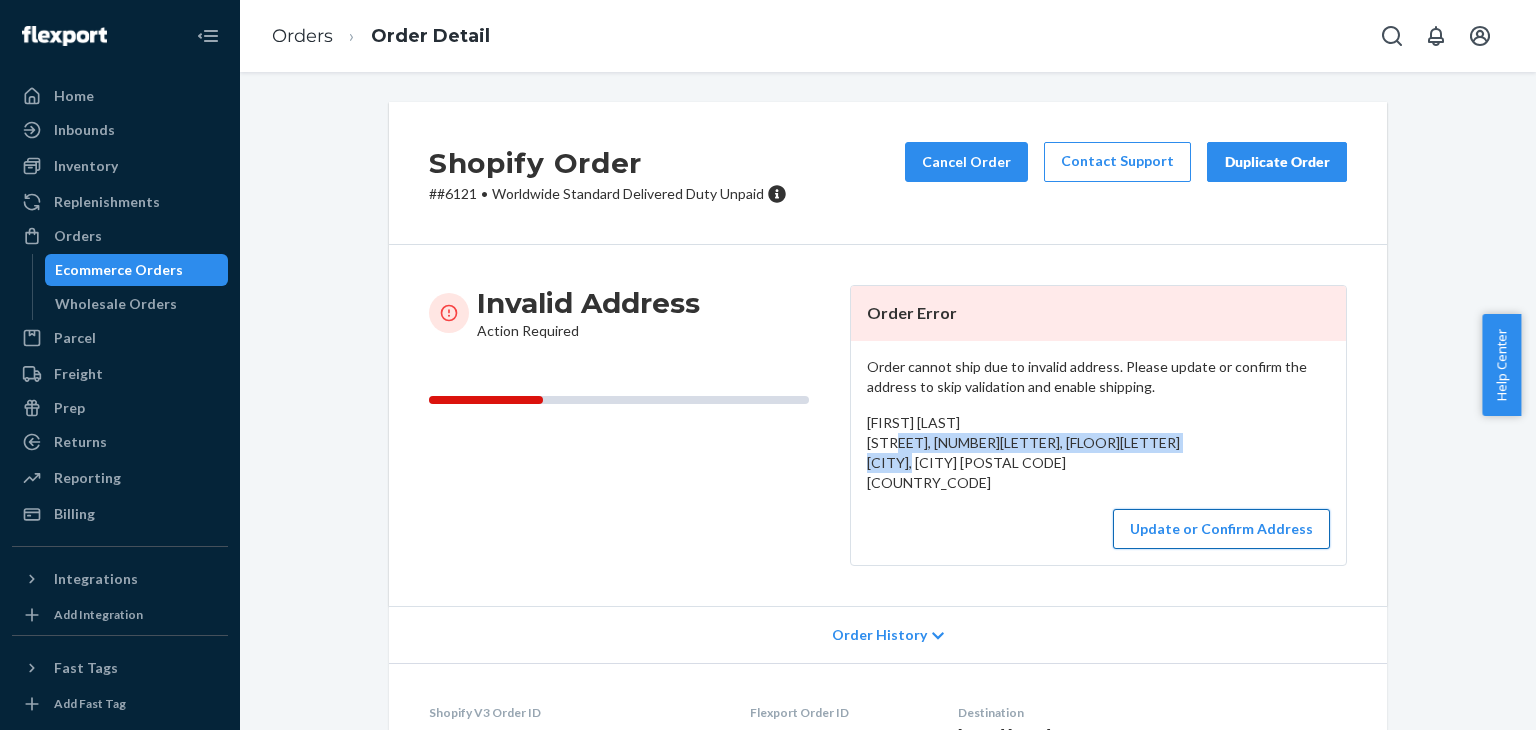 click on "Update or Confirm Address" at bounding box center (1221, 529) 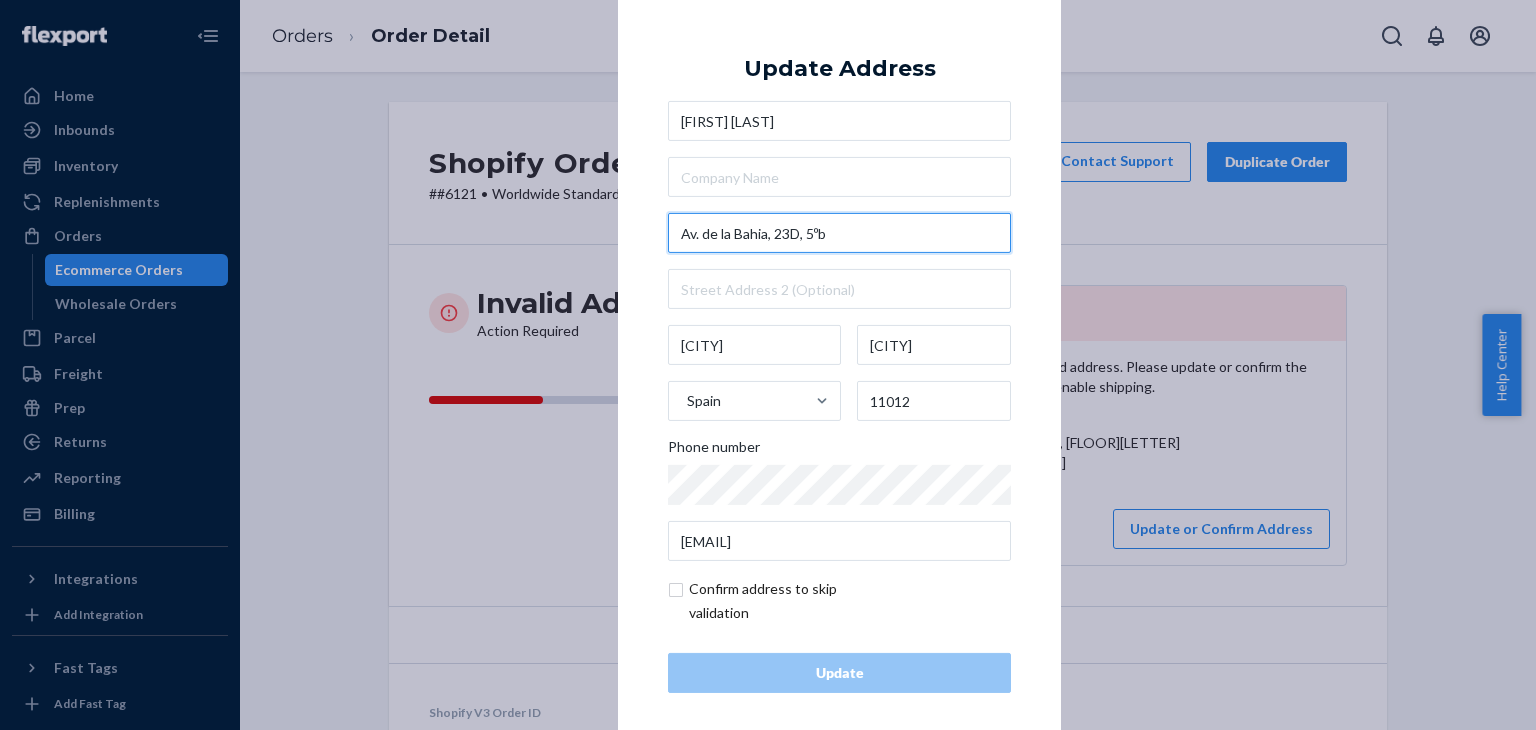 click on "Av. de la Bahia, 23D, 5ºb" at bounding box center (839, 233) 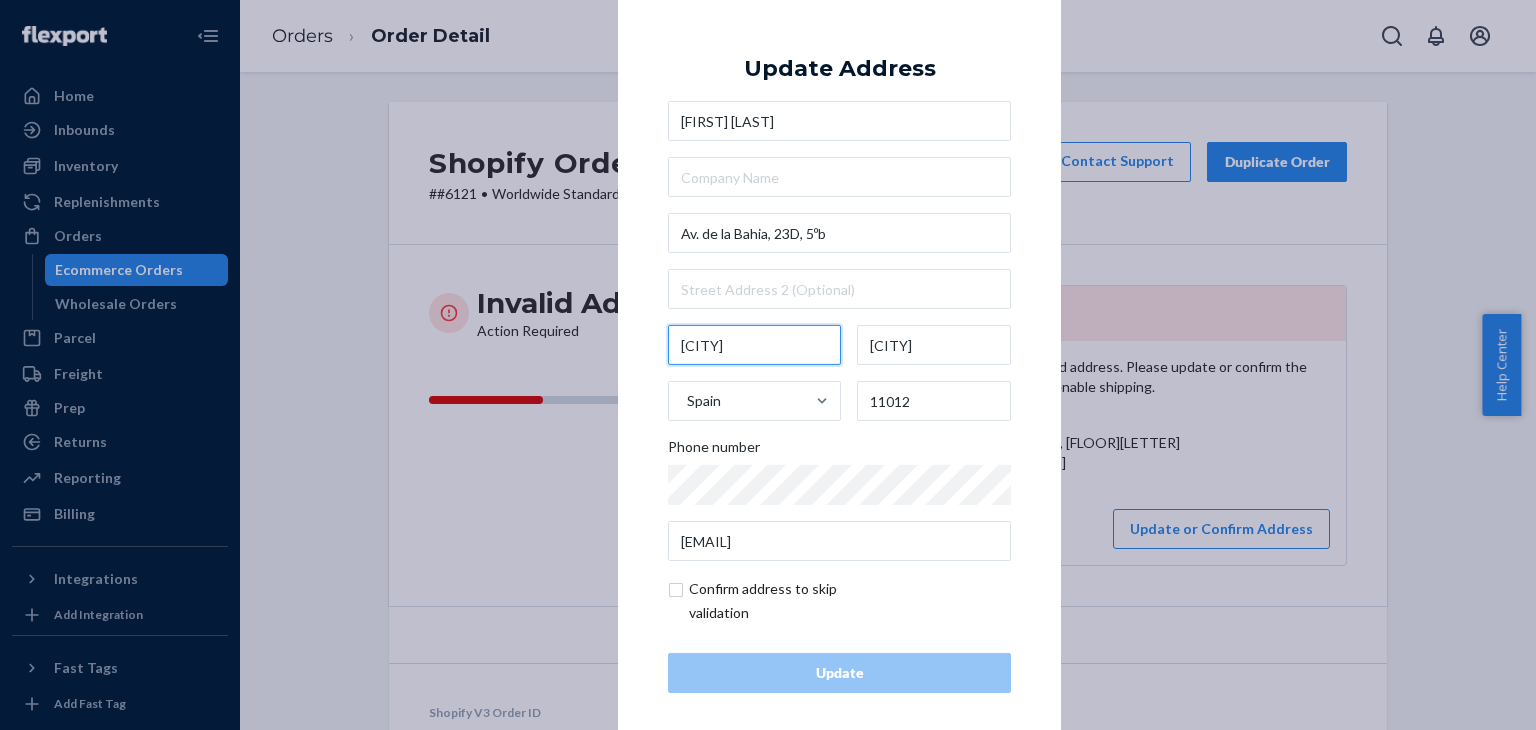 click on "[CITY]" at bounding box center (754, 345) 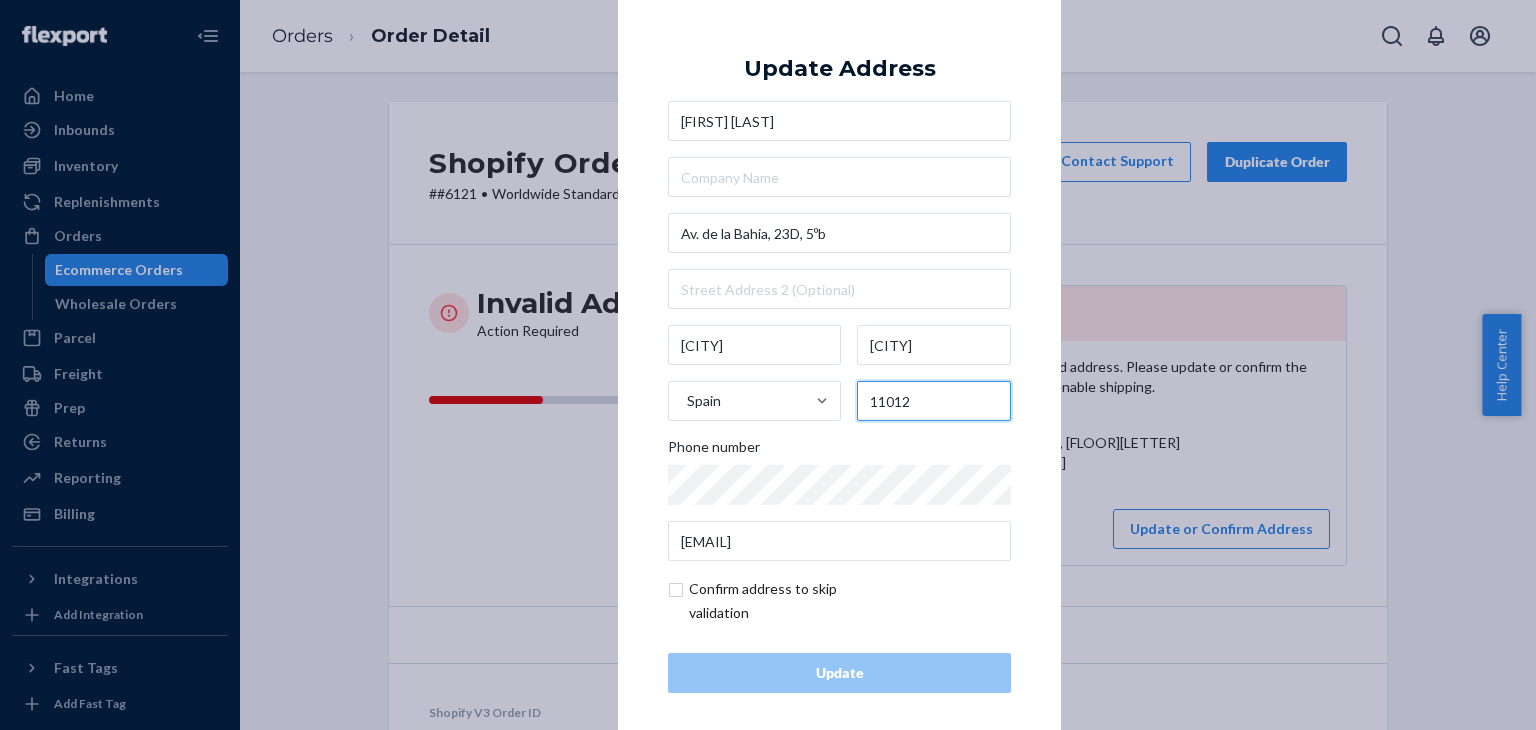 click on "11012" at bounding box center [934, 401] 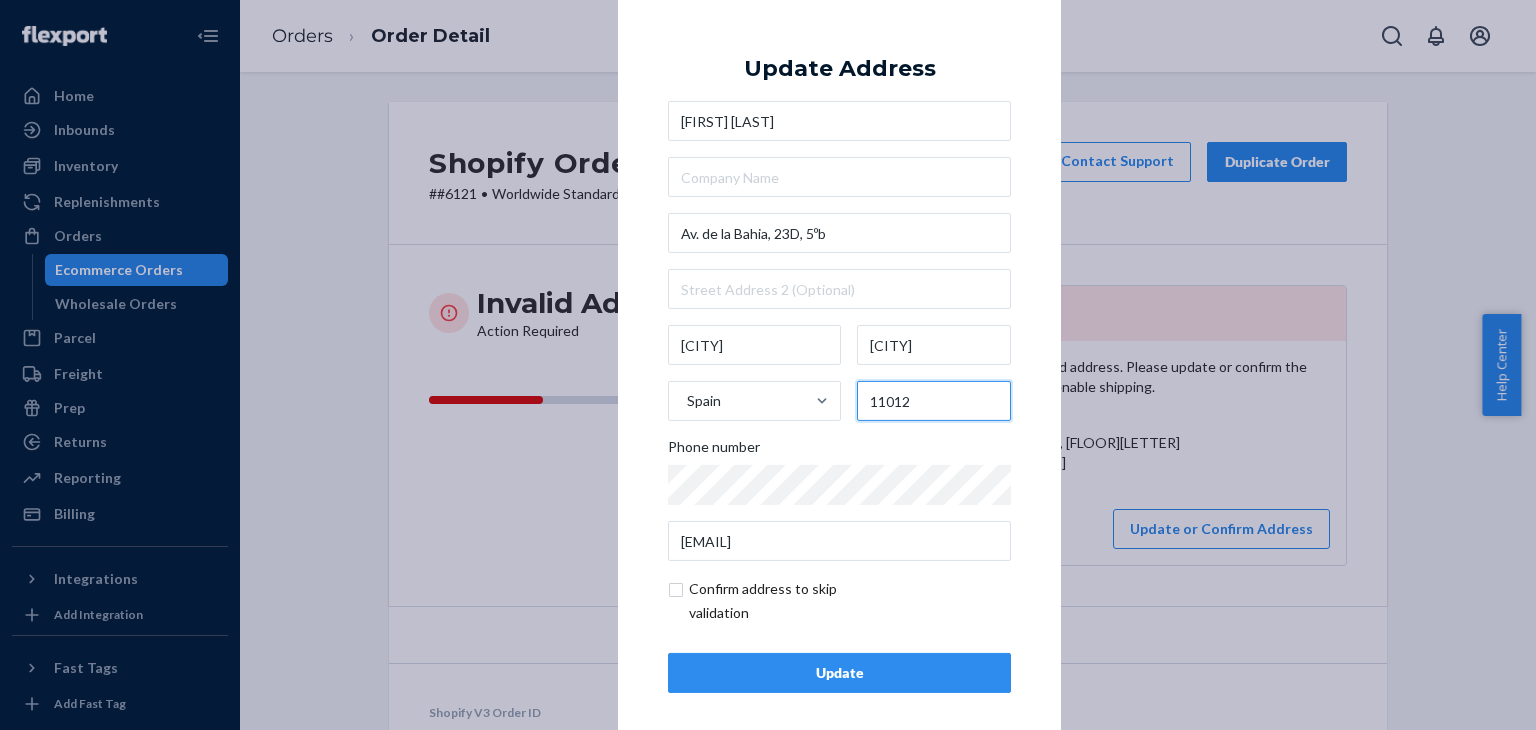 type on "11012" 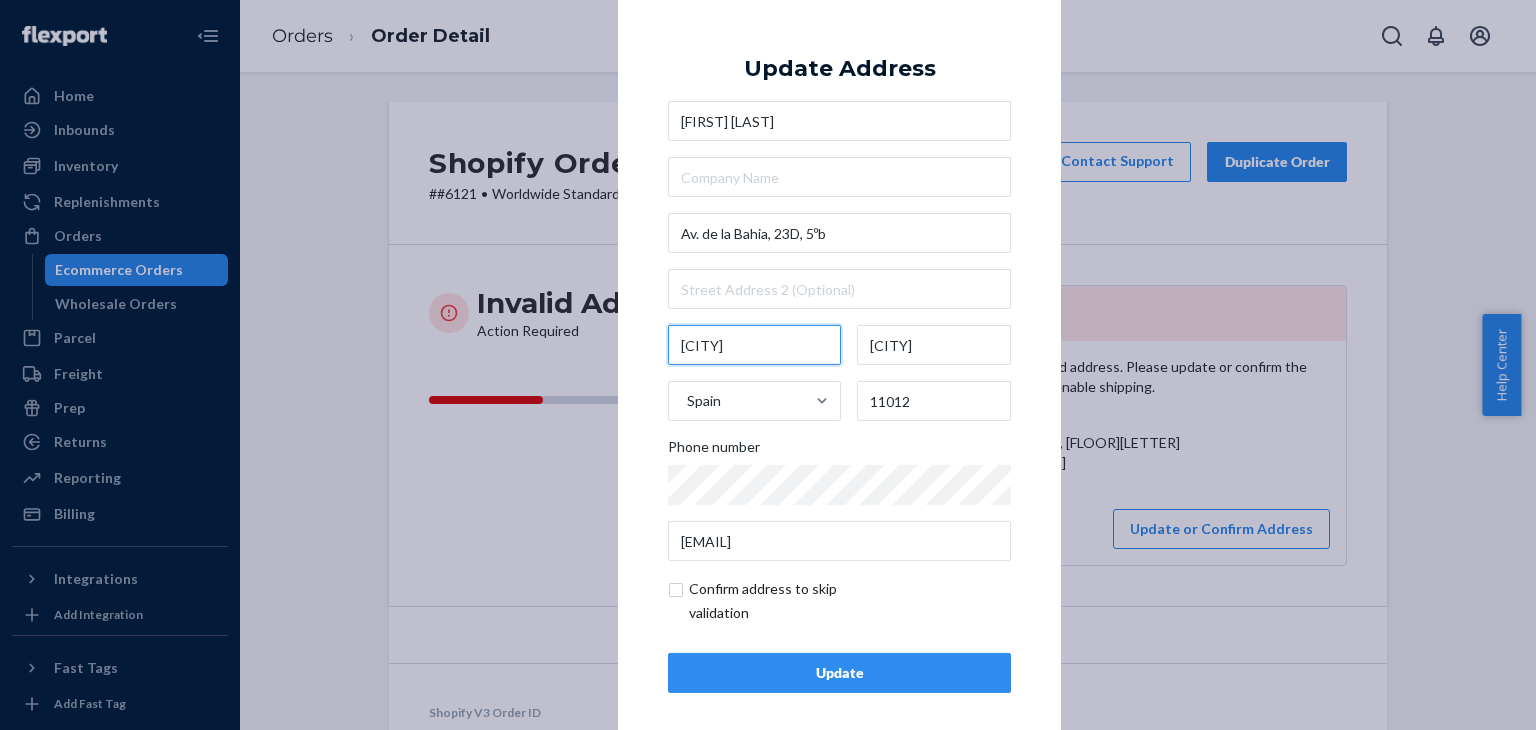 click on "[CITY]" at bounding box center (754, 345) 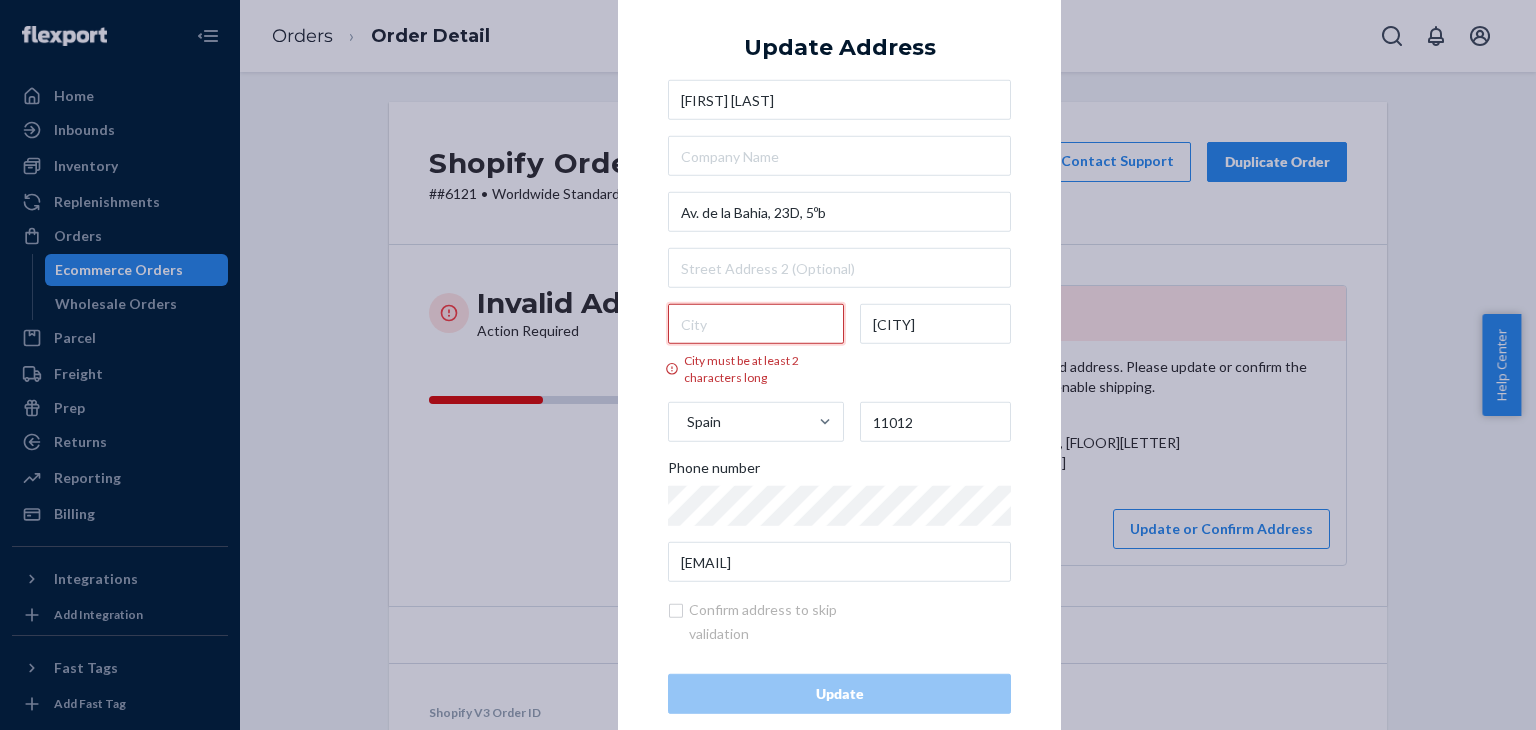 type 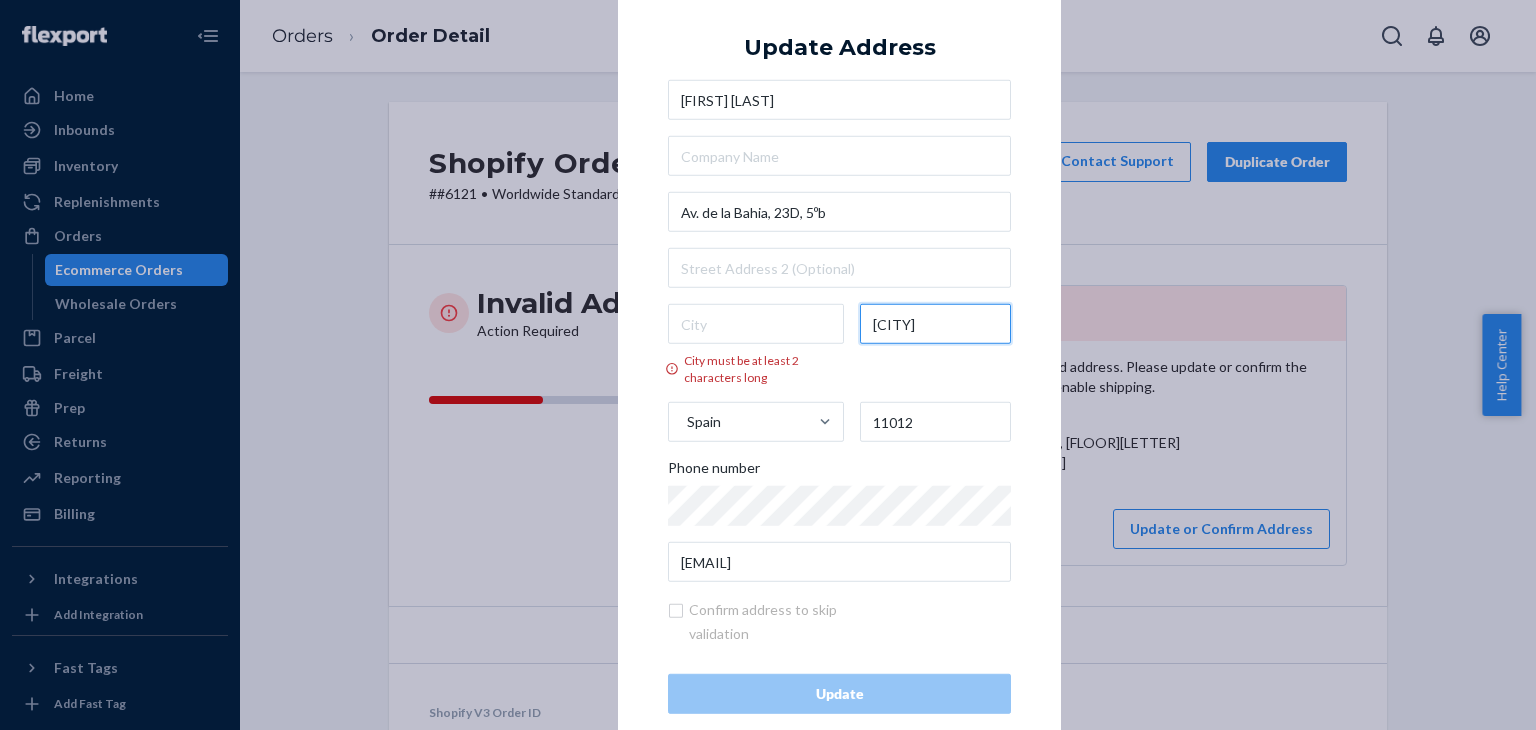 click on "[CITY]" at bounding box center (936, 324) 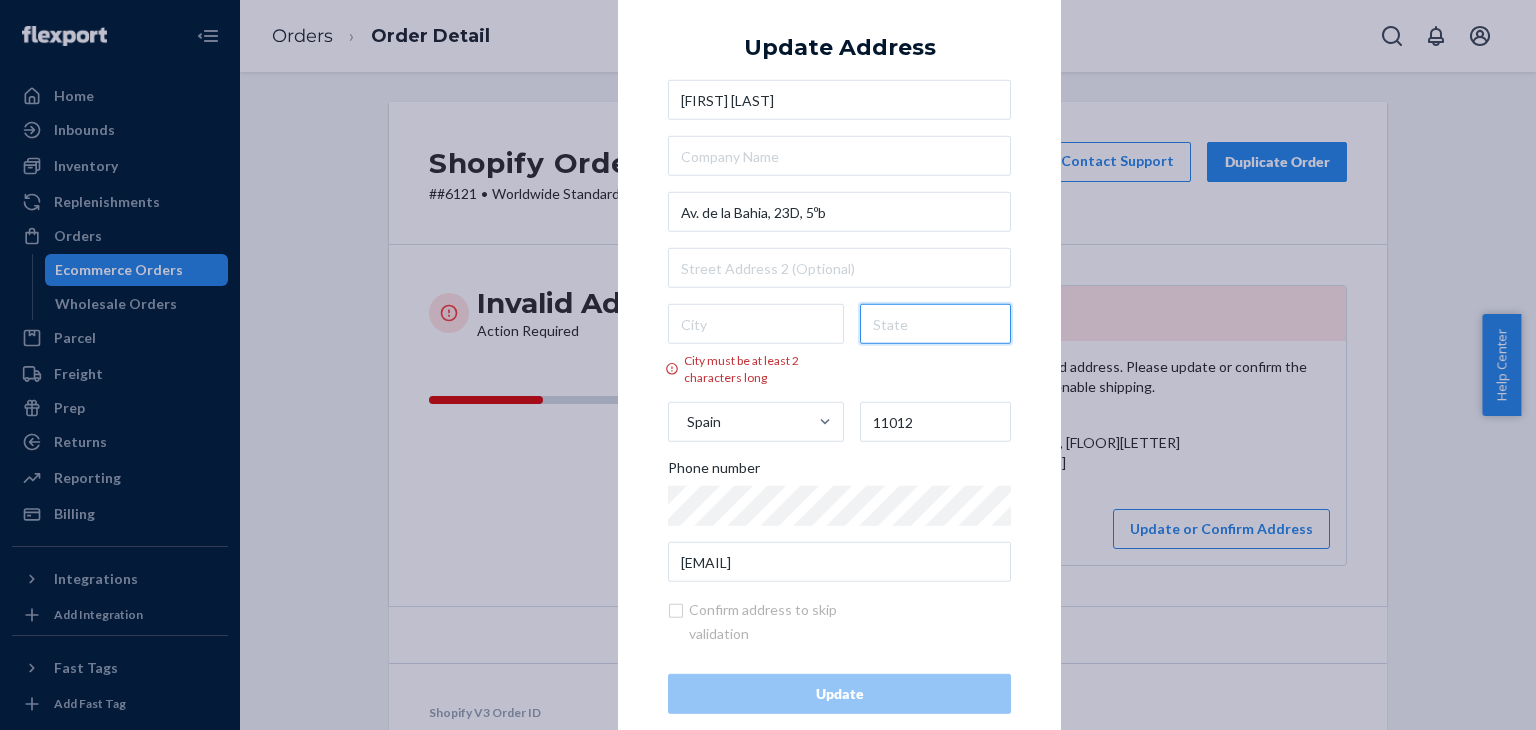 type 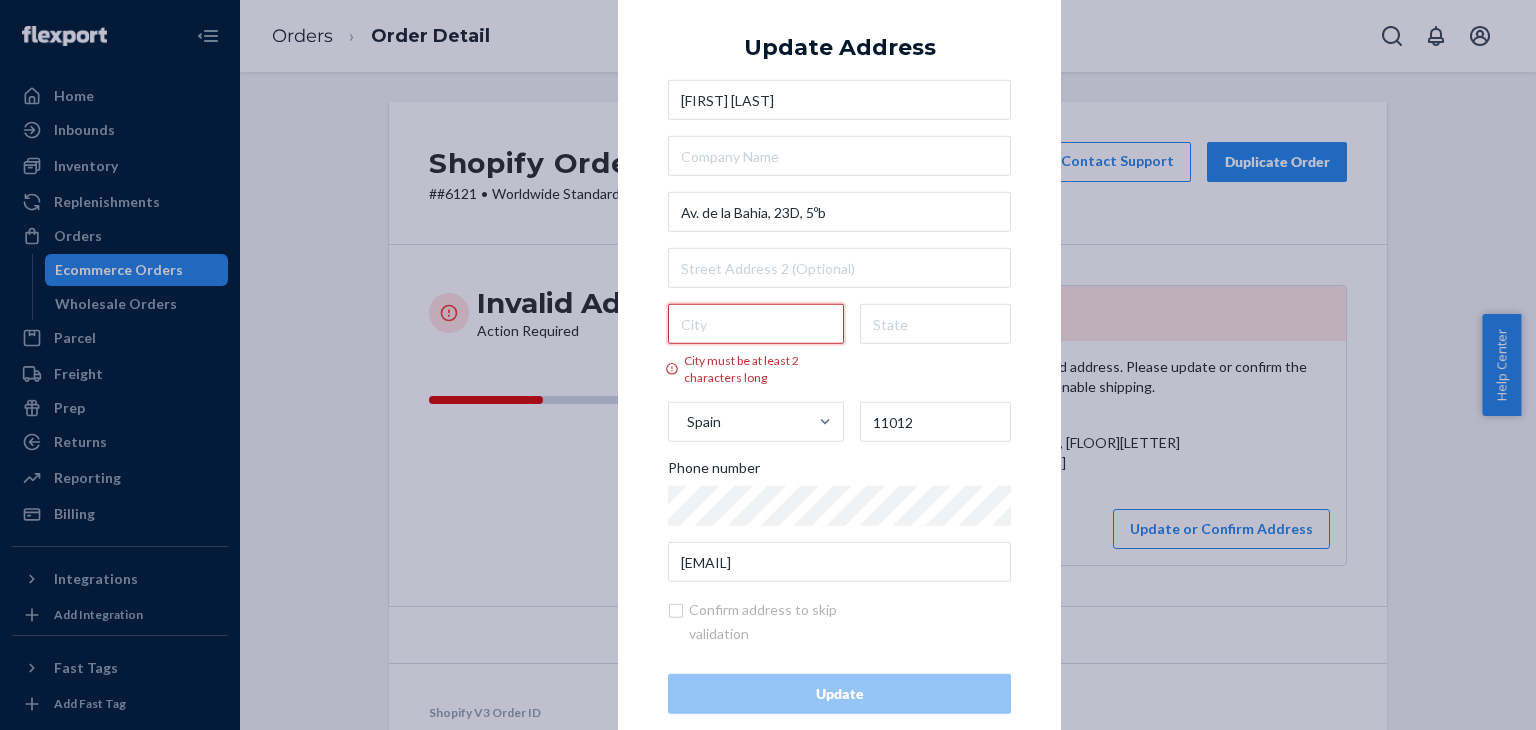 click on "City must be at least 2 characters long" at bounding box center (756, 324) 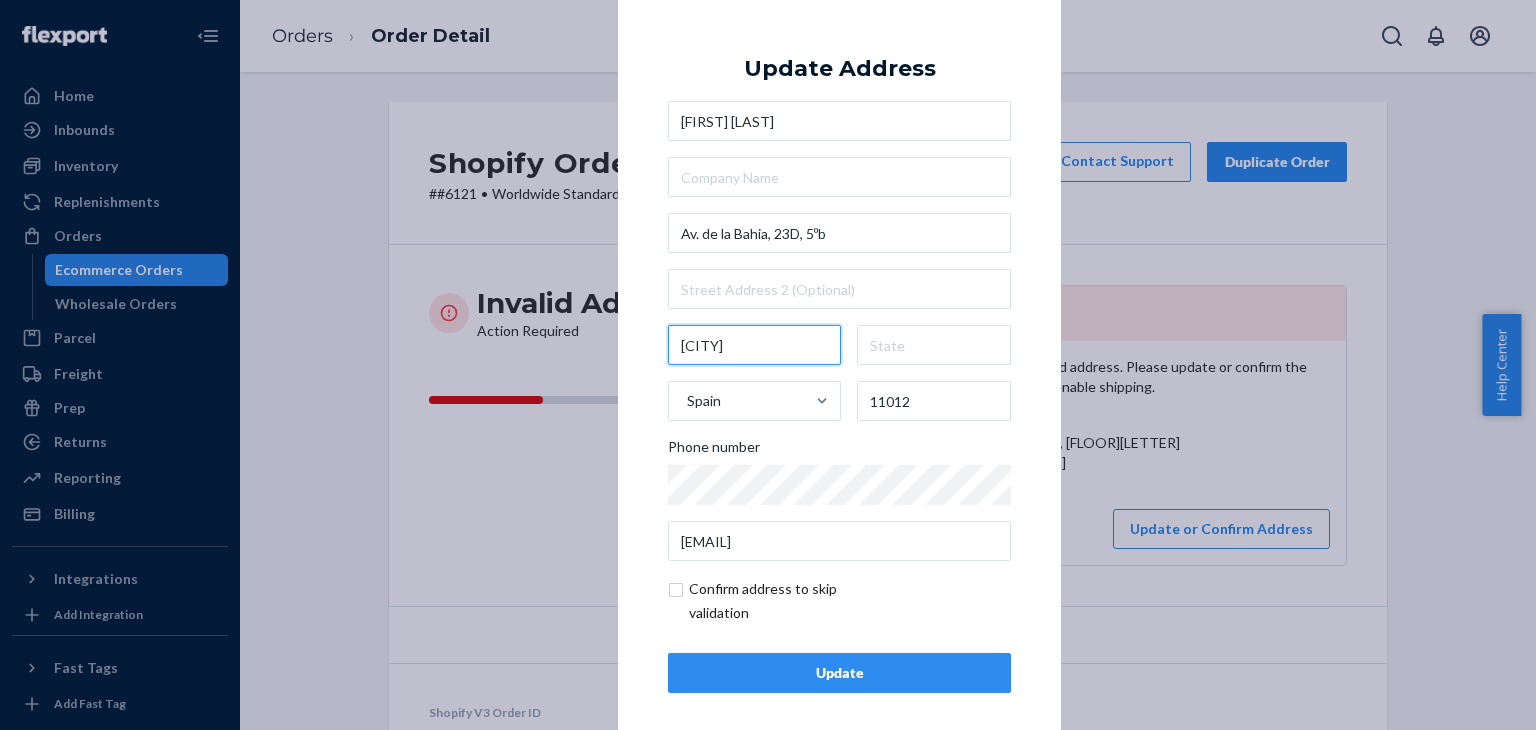 type on "[CITY]" 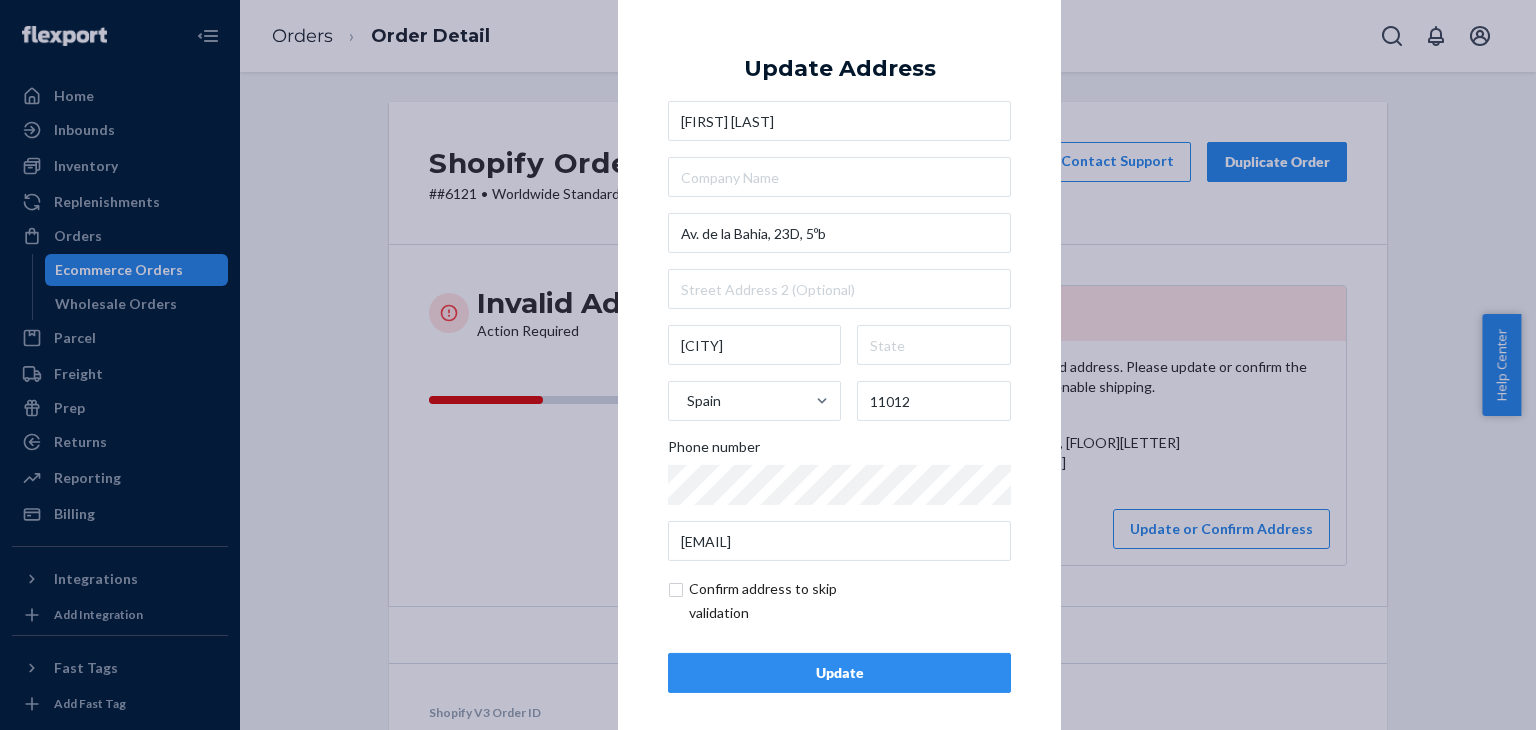 click on "× Update Address [FIRST] [LAST] [STREET], [NUMBER][LETTER], [FLOOR][LETTER] [CITY] [STATE] [COUNTRY] [POSTAL CODE] Phone number [EMAIL] Confirm address to skip validation Update" at bounding box center (839, 365) 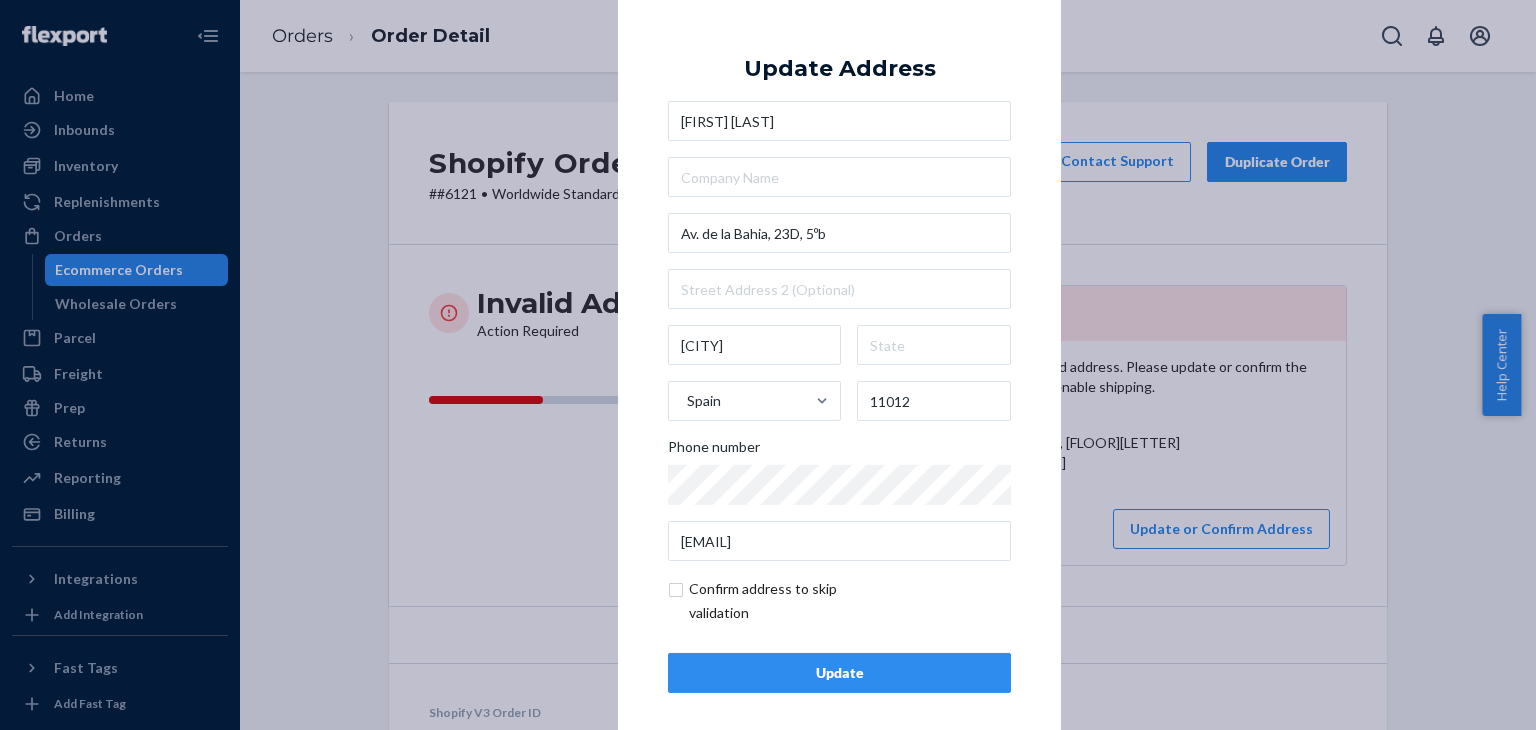 click on "Update" at bounding box center [839, 673] 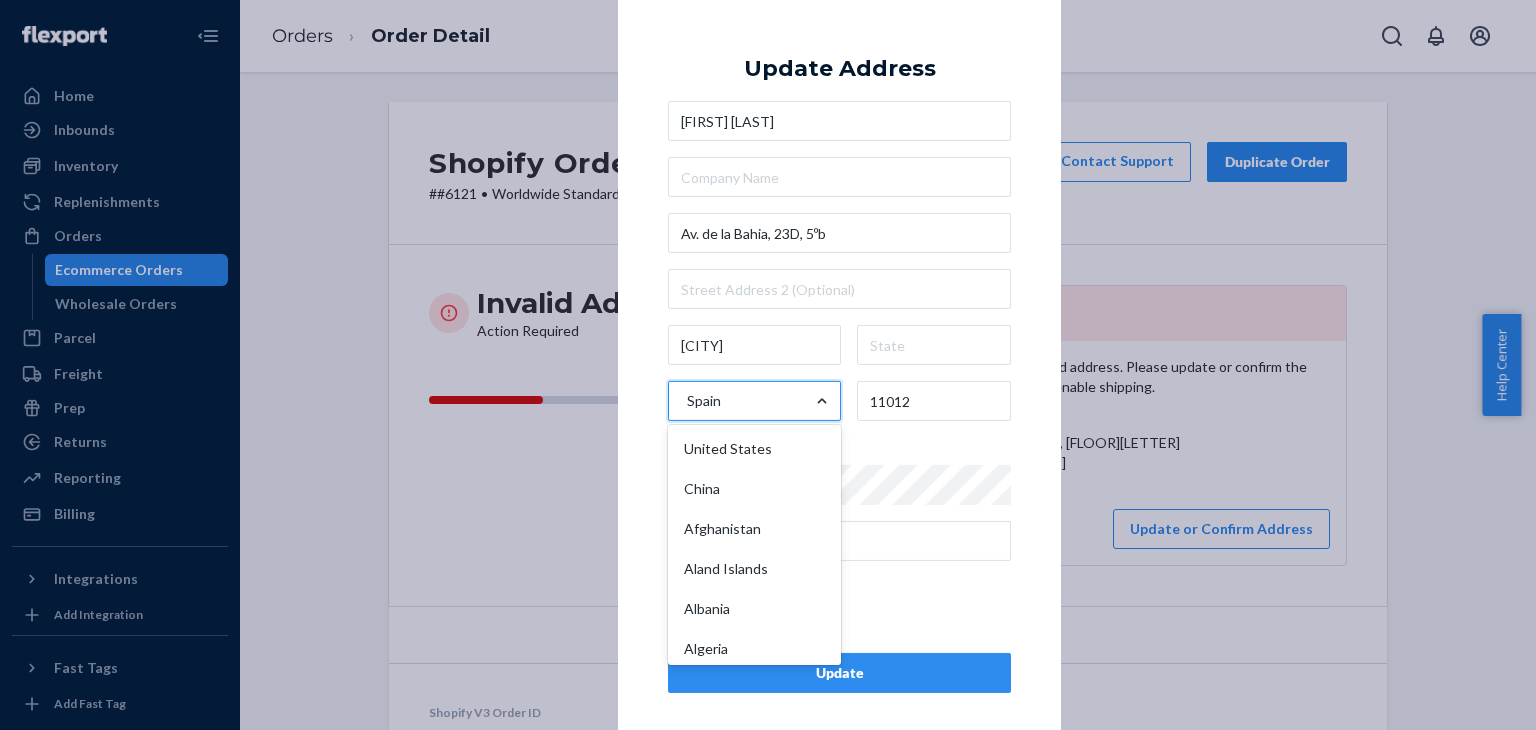 scroll, scrollTop: 8677, scrollLeft: 0, axis: vertical 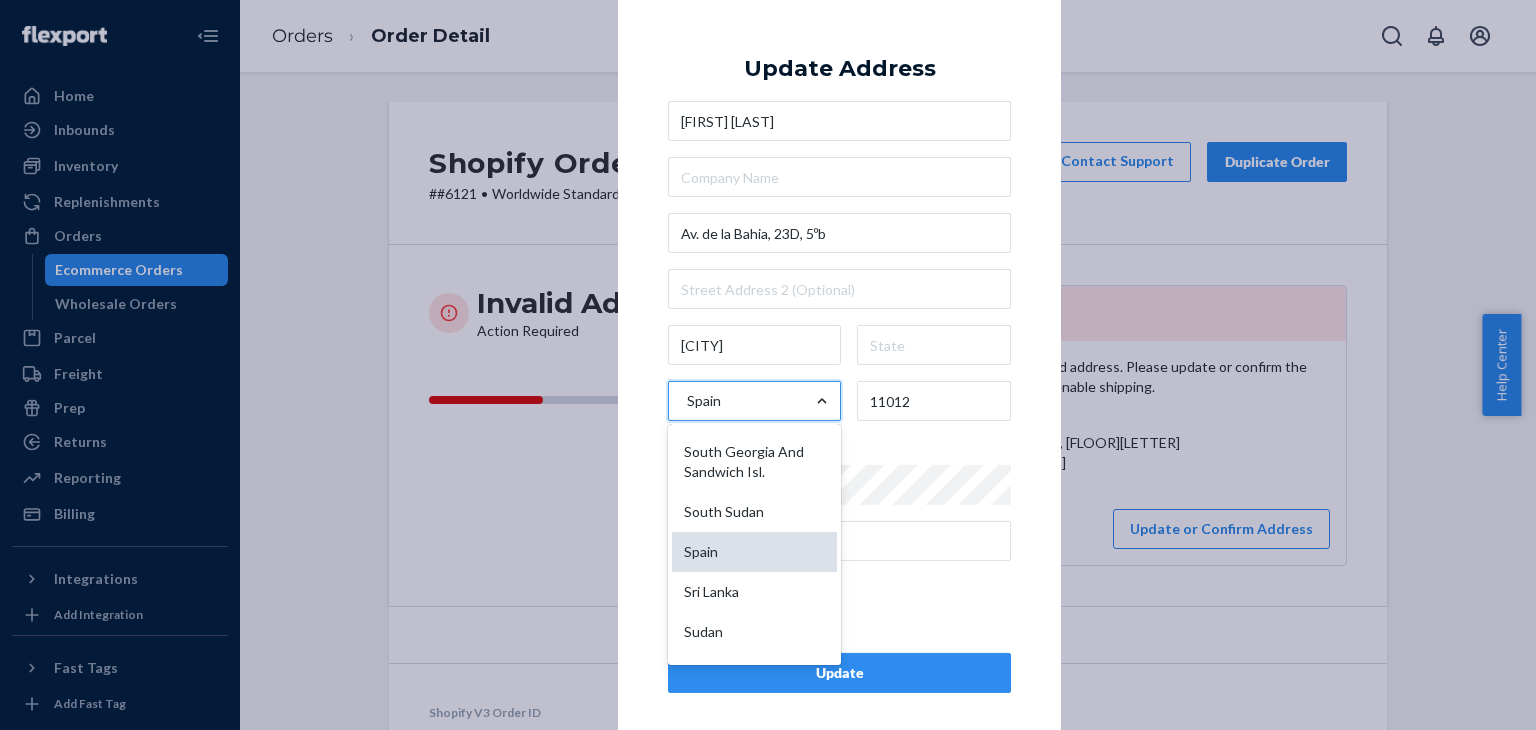 click on "Spain" at bounding box center [754, 552] 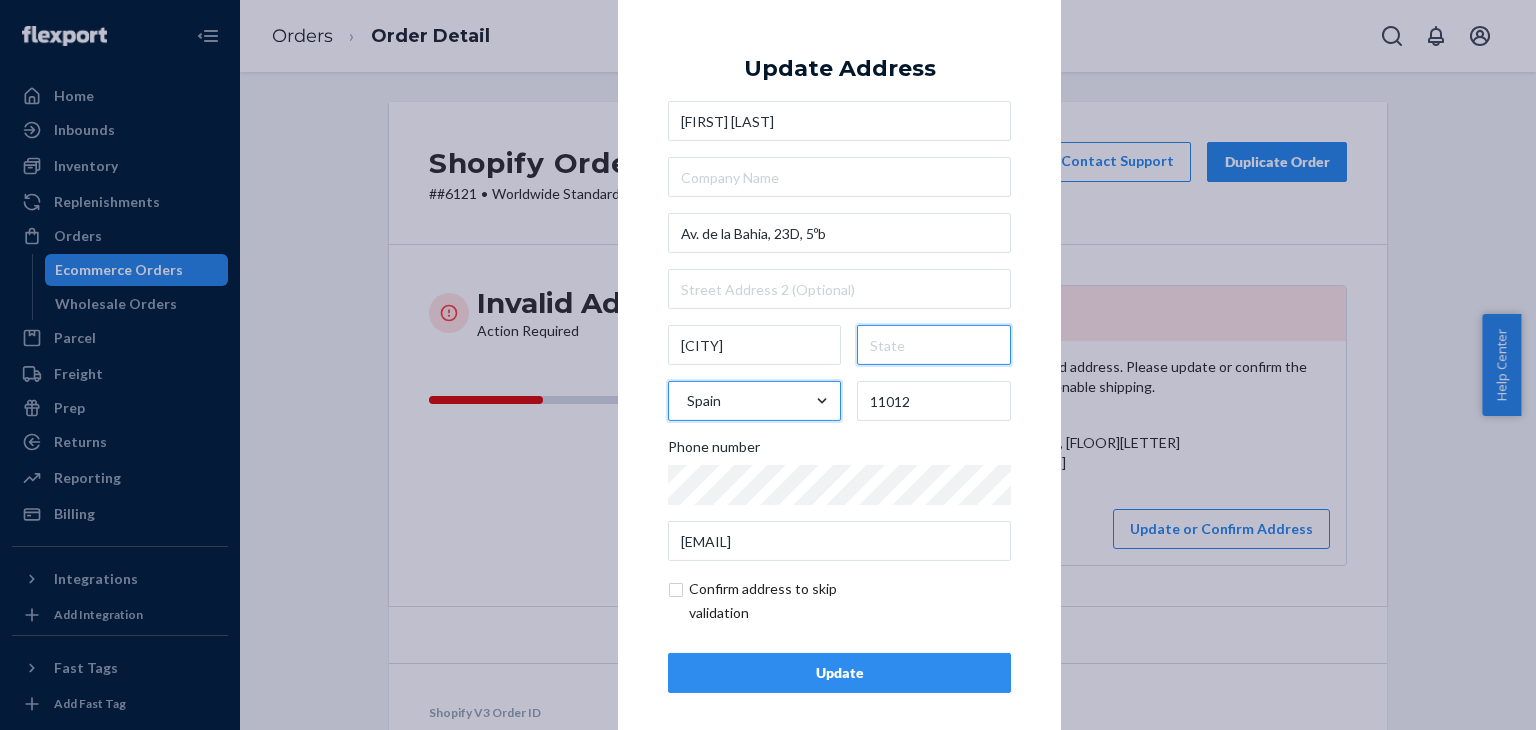 click at bounding box center (934, 345) 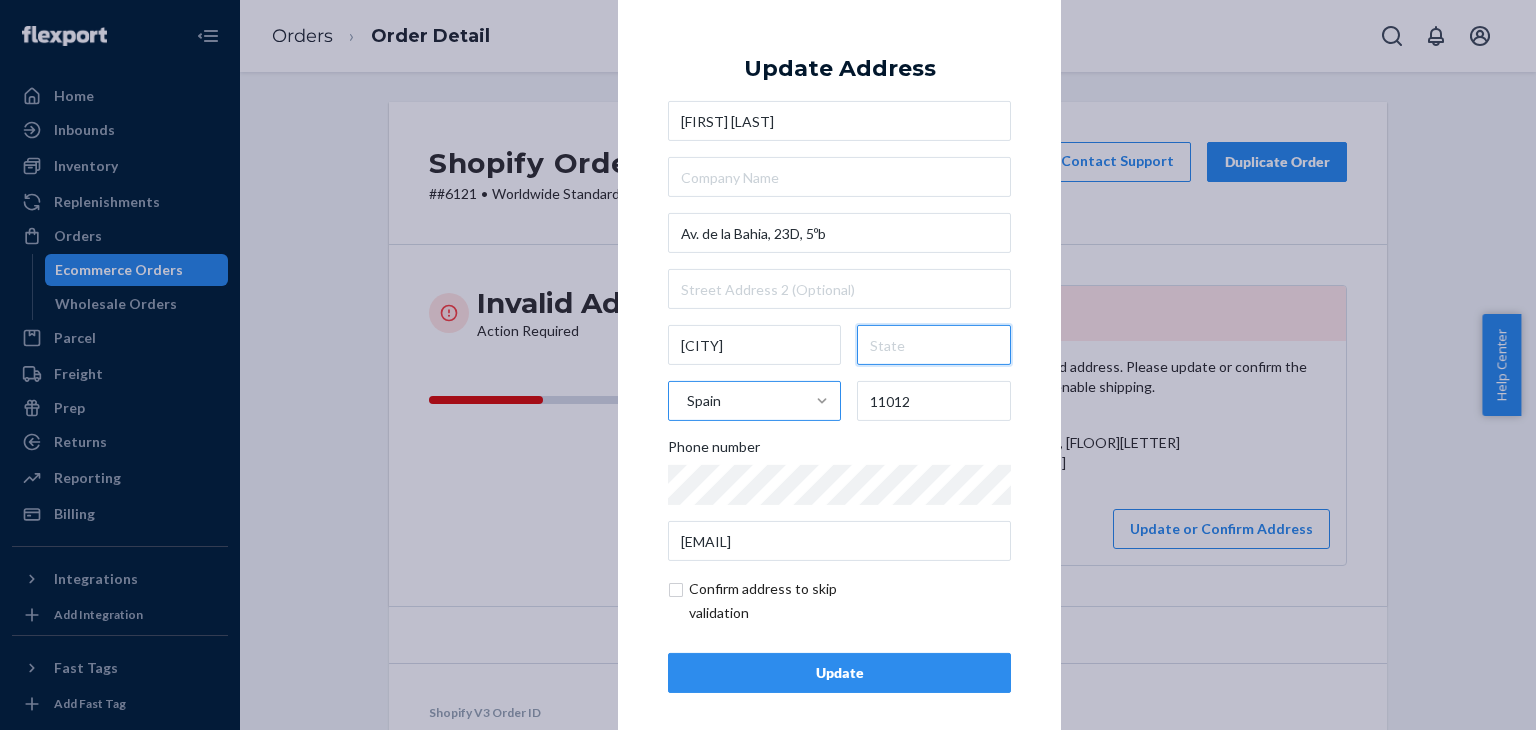paste on "Spain" 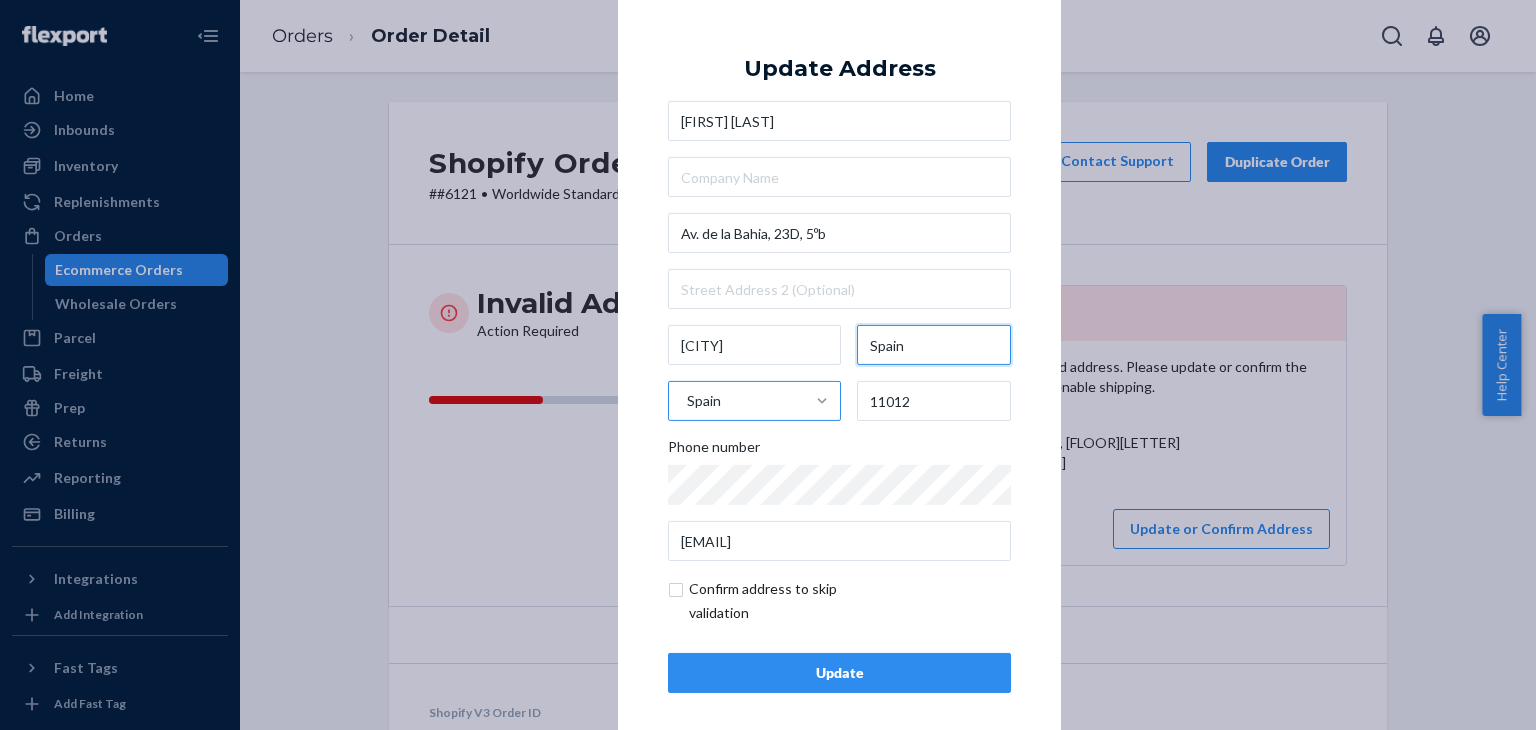 type on "Spain" 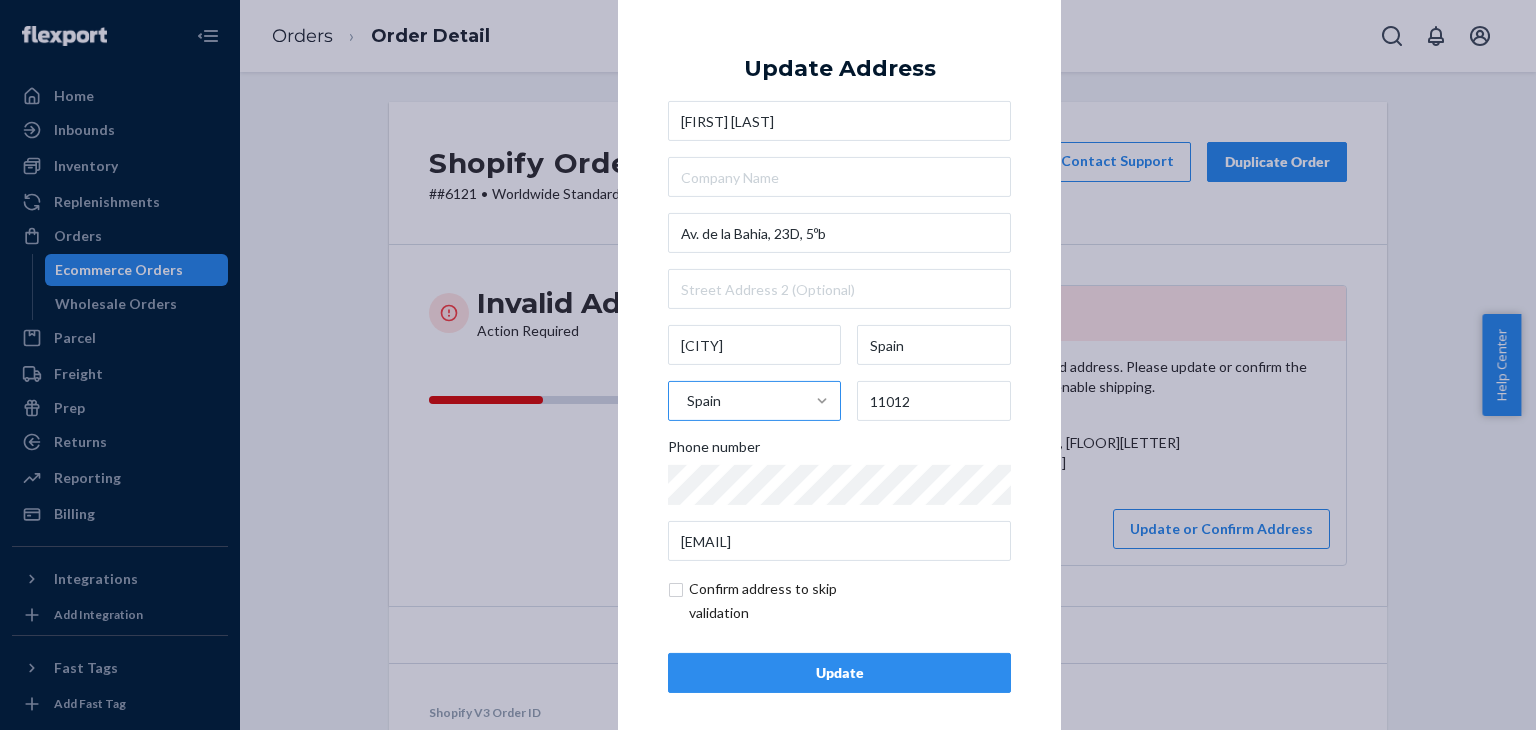 click on "Update" at bounding box center [839, 673] 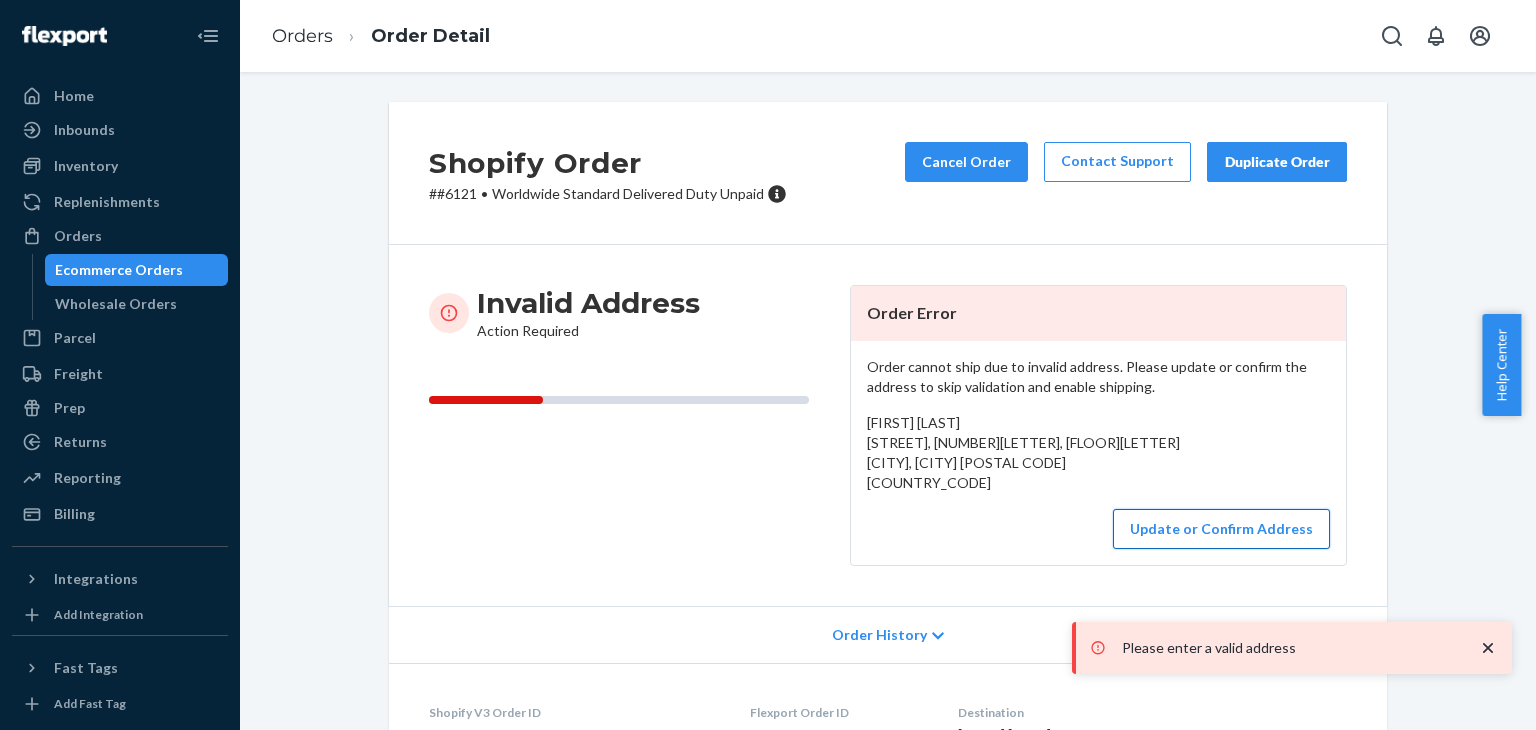 click on "Update or Confirm Address" at bounding box center (1221, 529) 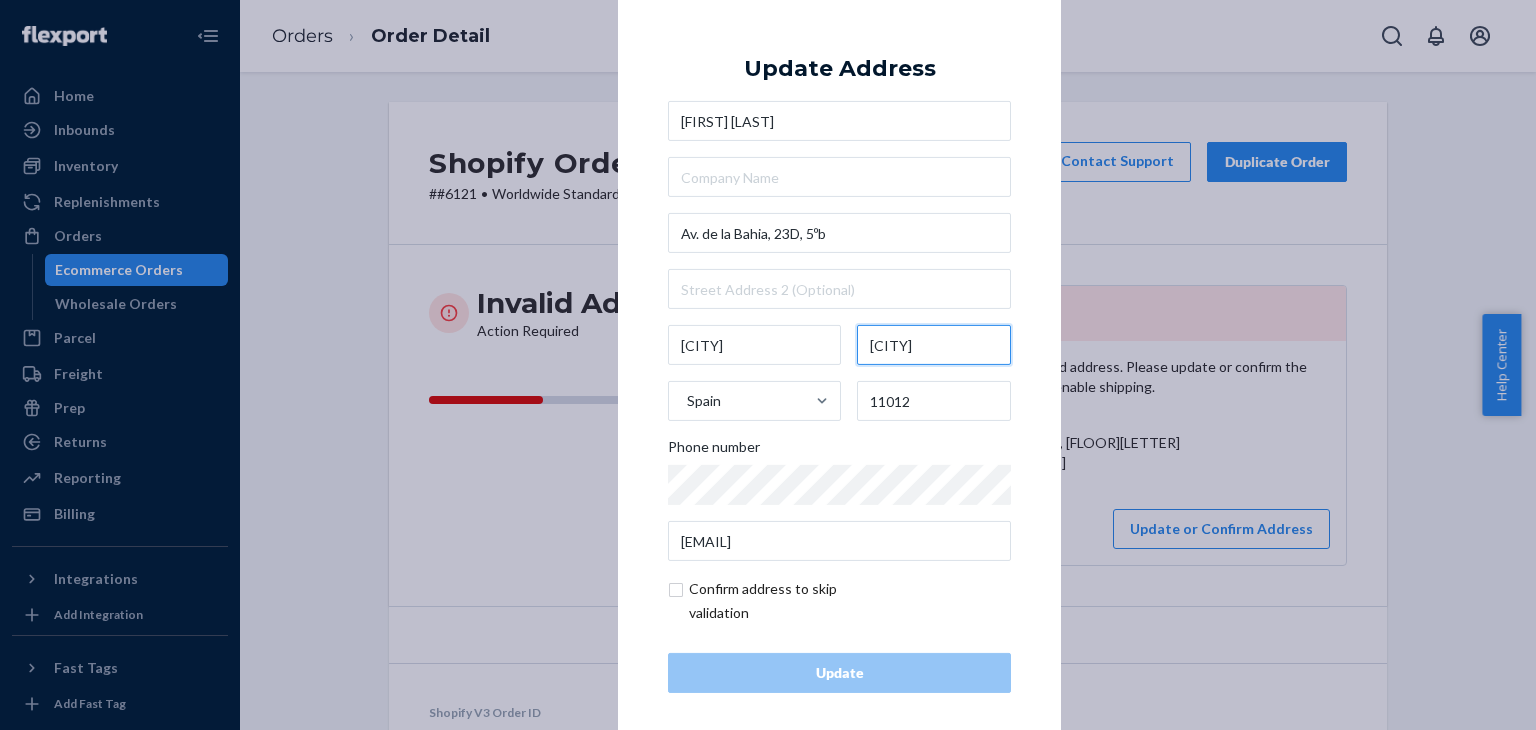 click on "[CITY]" at bounding box center (934, 345) 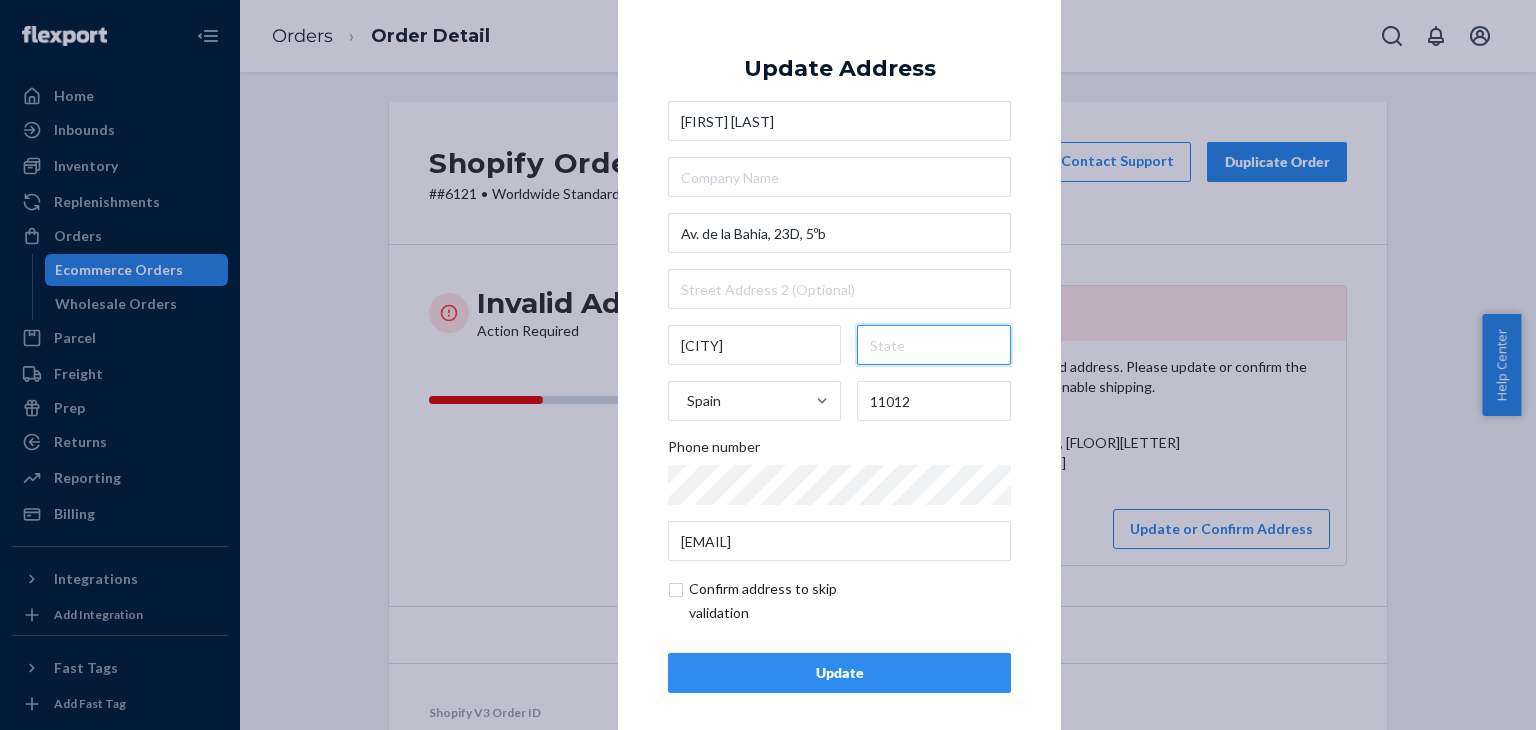 type 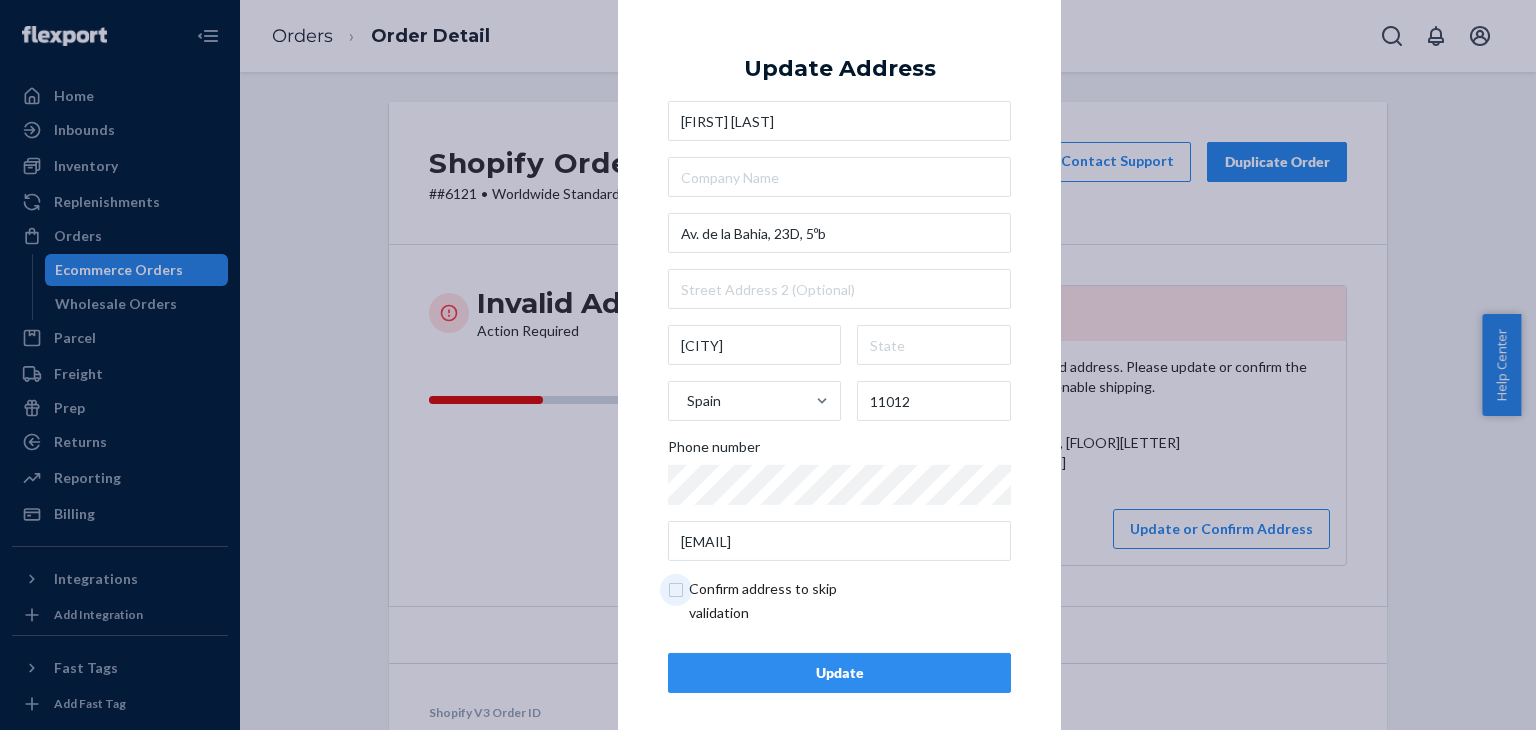 click at bounding box center (784, 601) 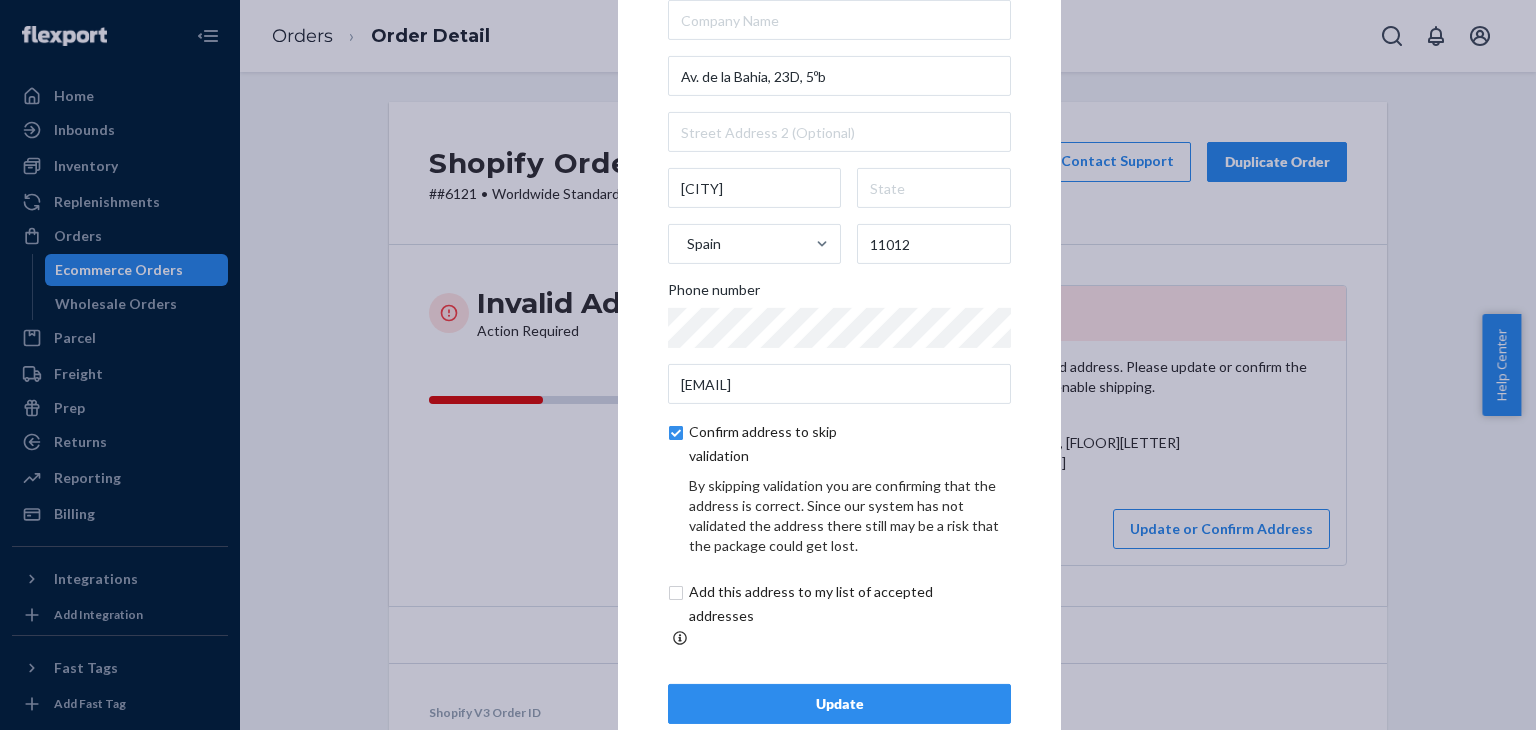 scroll, scrollTop: 97, scrollLeft: 0, axis: vertical 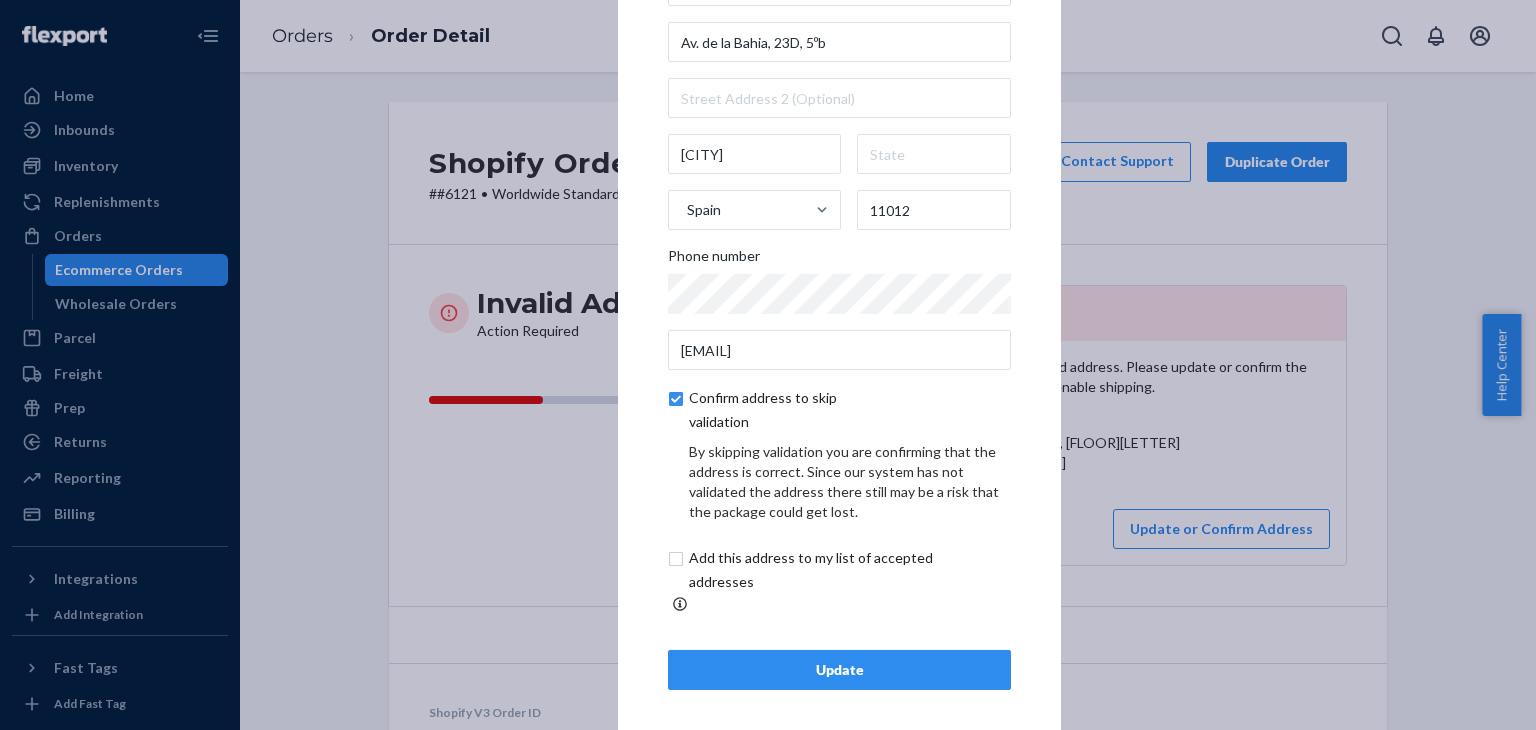 click on "Update" at bounding box center (839, 670) 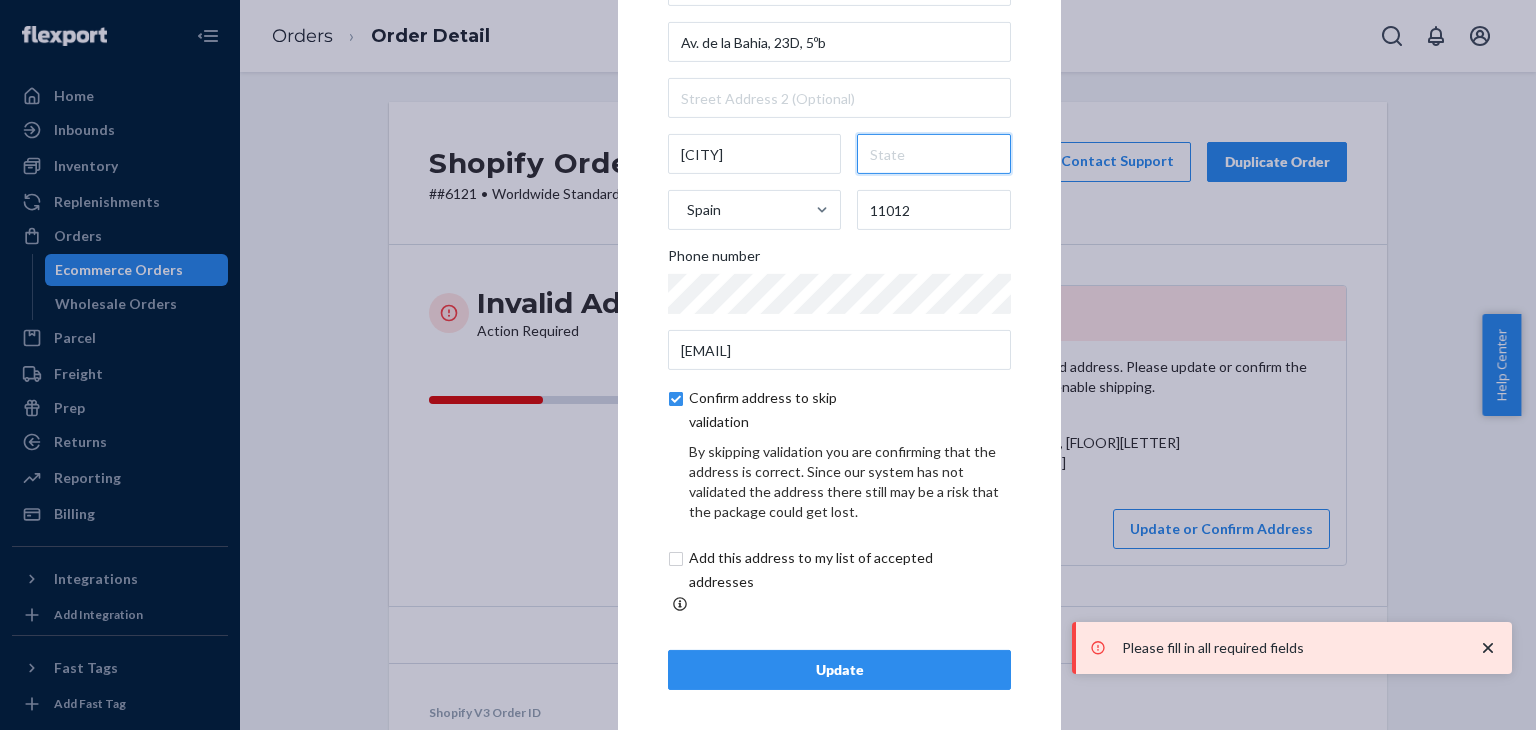 click at bounding box center [934, 154] 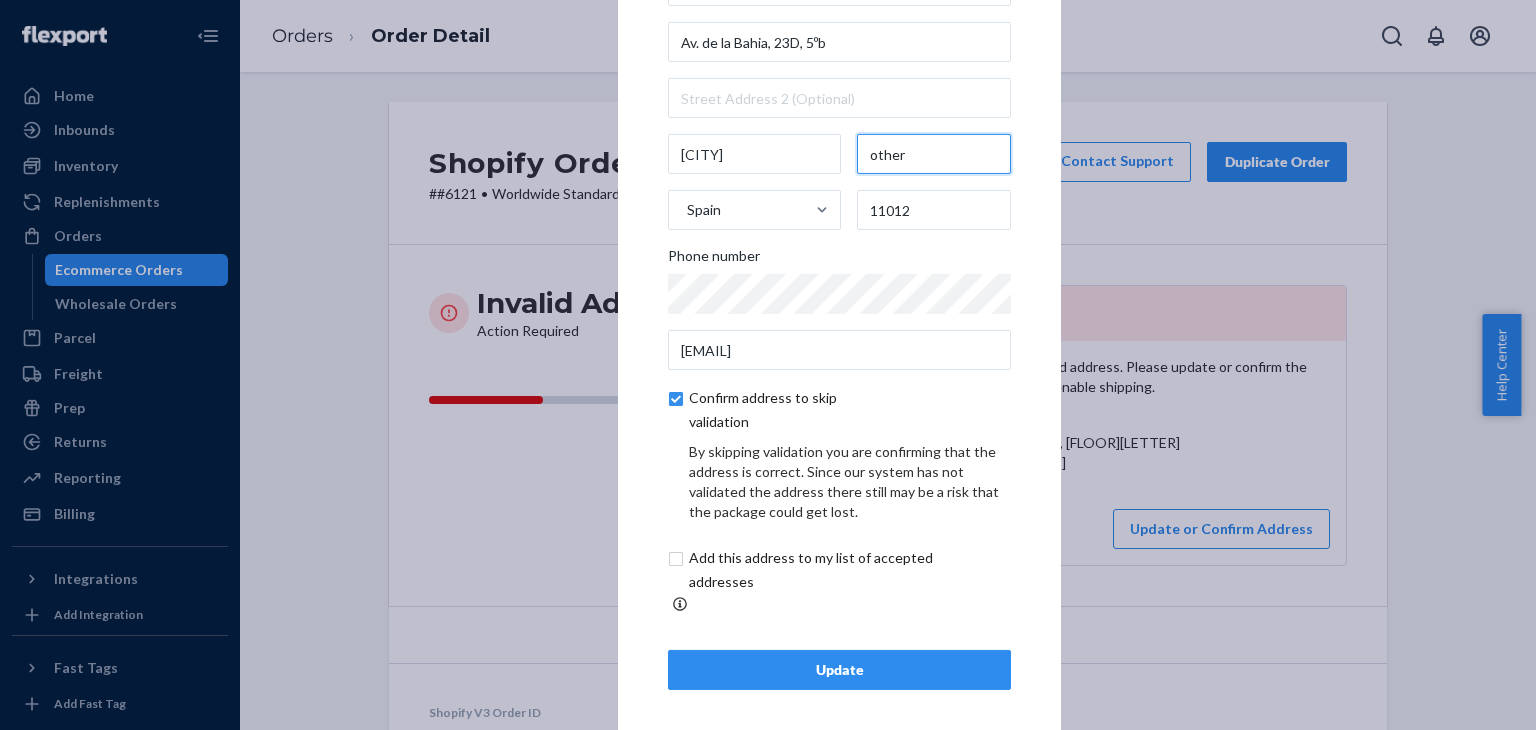 type on "other" 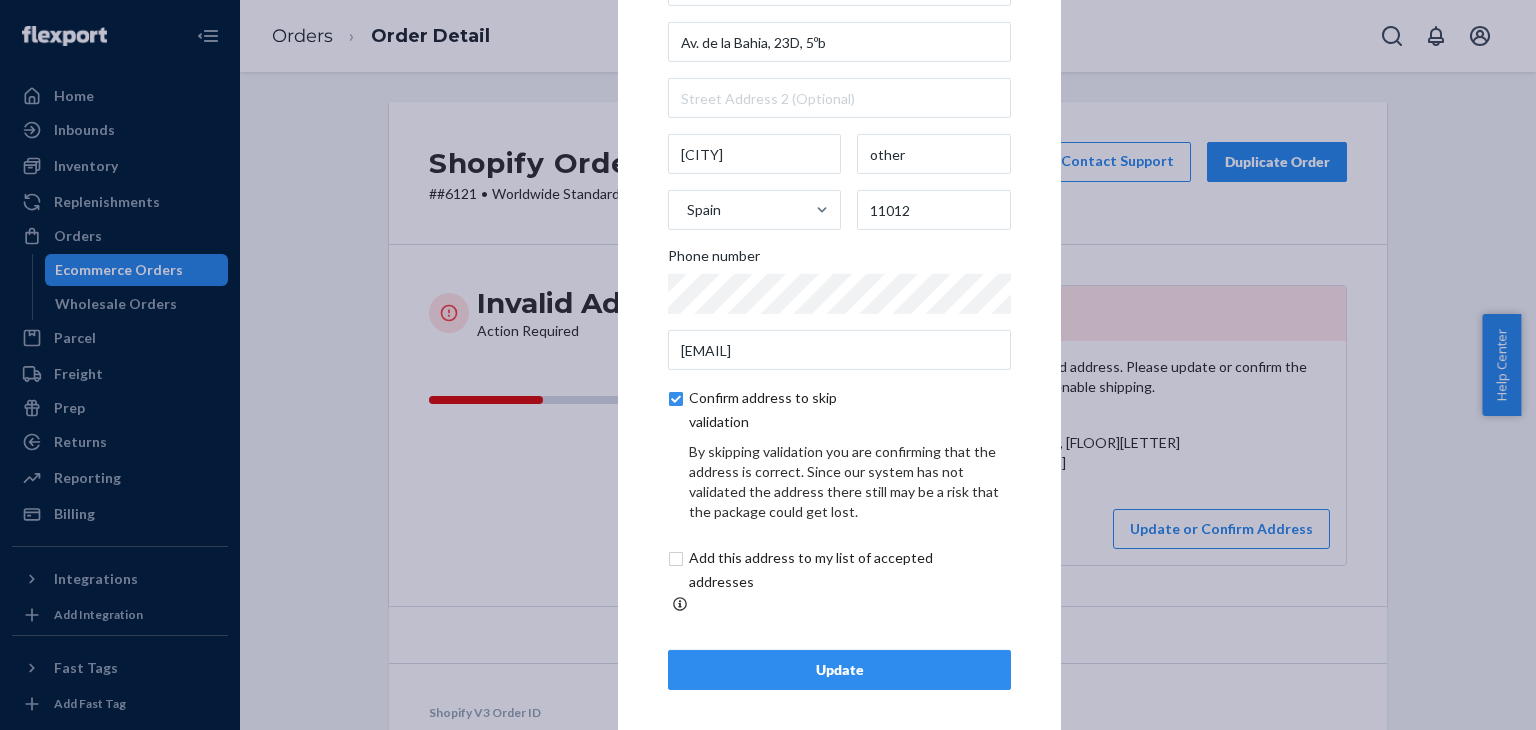 click on "Update" at bounding box center [839, 670] 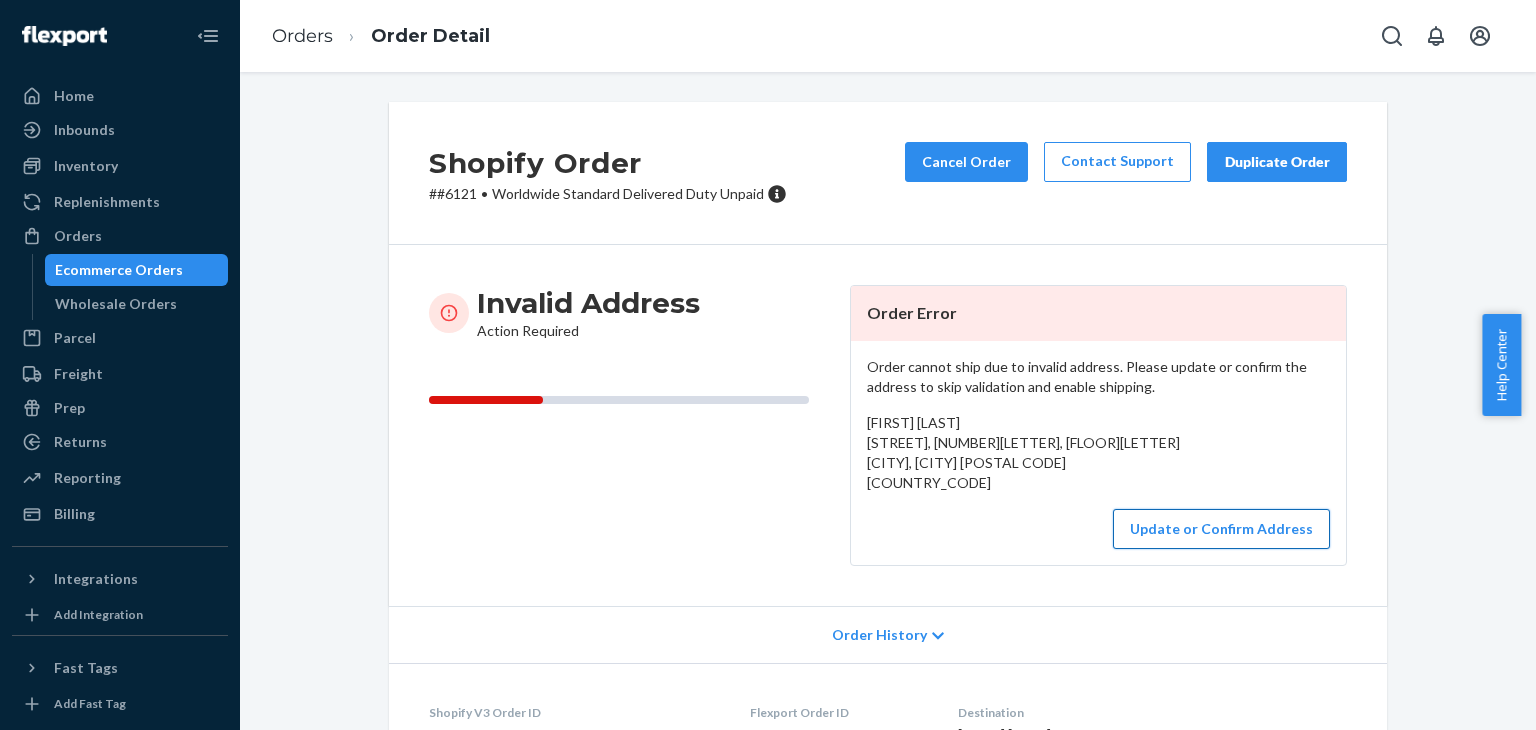 click on "Update or Confirm Address" at bounding box center [1221, 529] 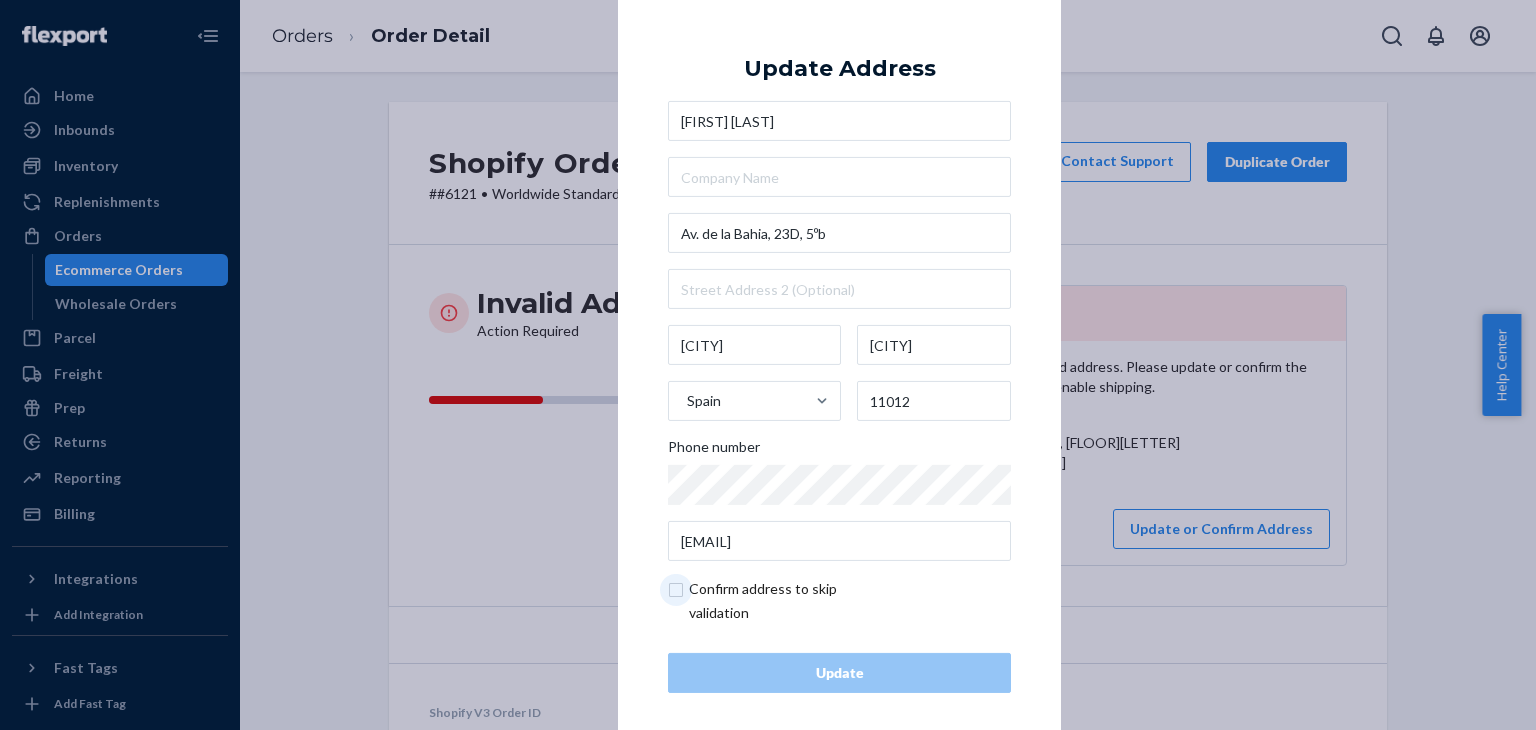 click at bounding box center [784, 601] 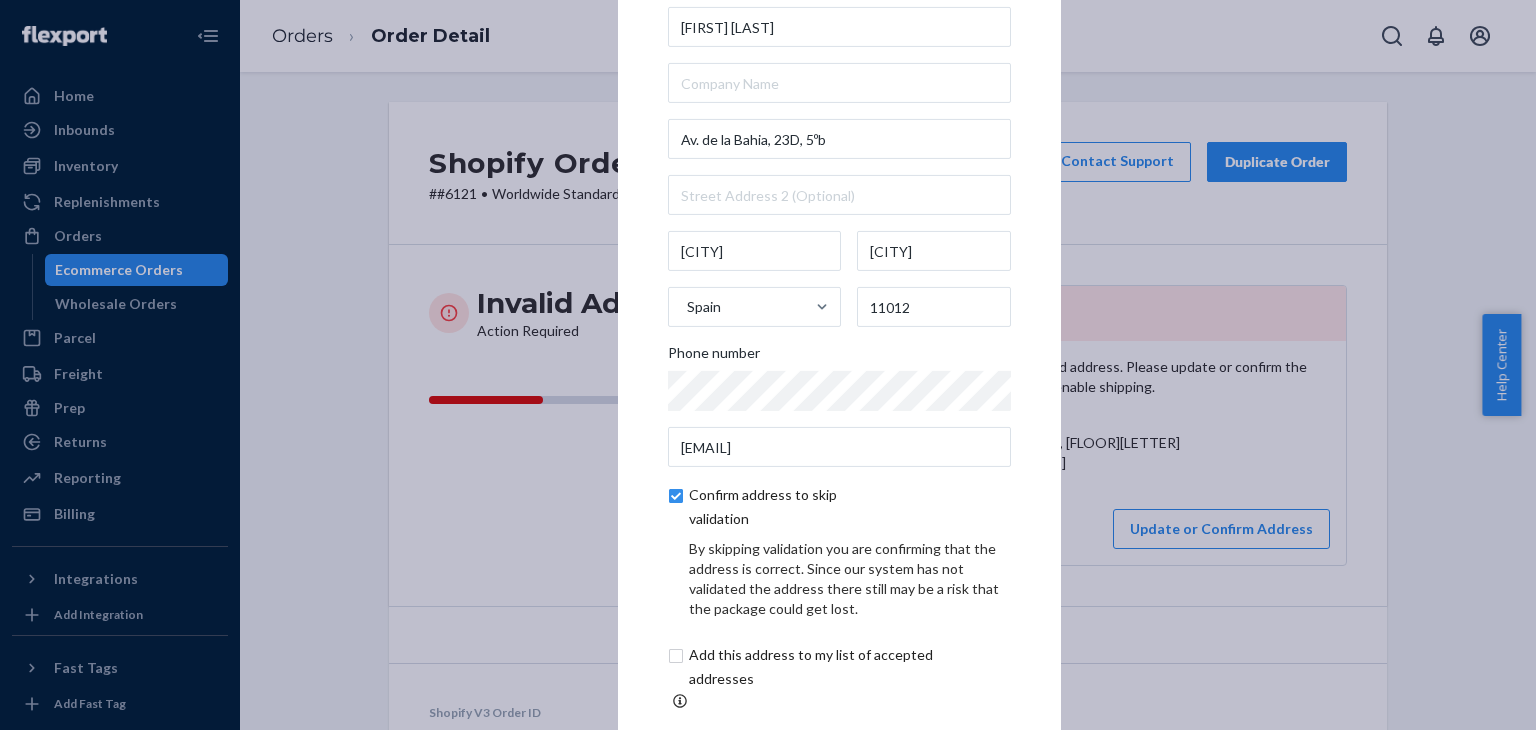 scroll, scrollTop: 97, scrollLeft: 0, axis: vertical 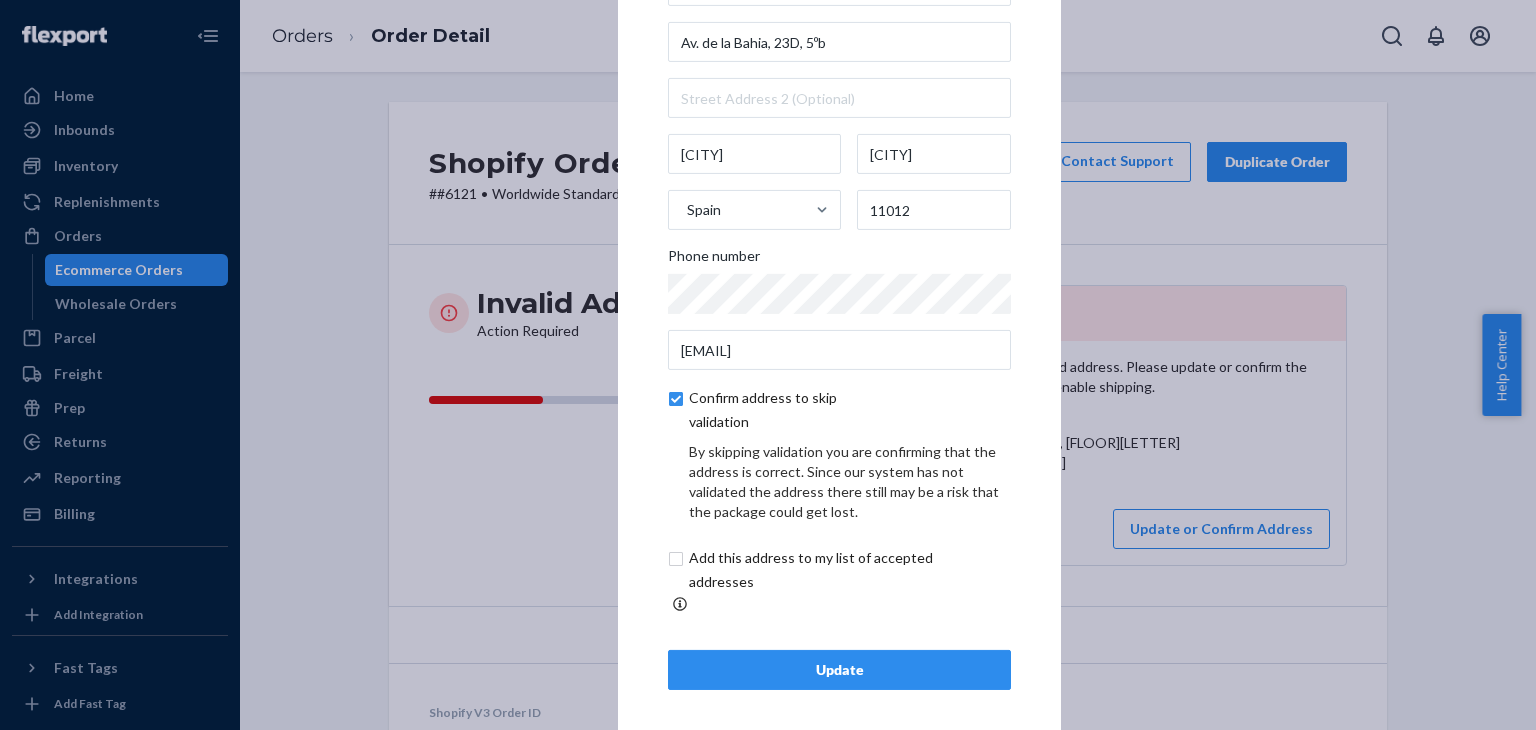 click on "Update" at bounding box center (839, 670) 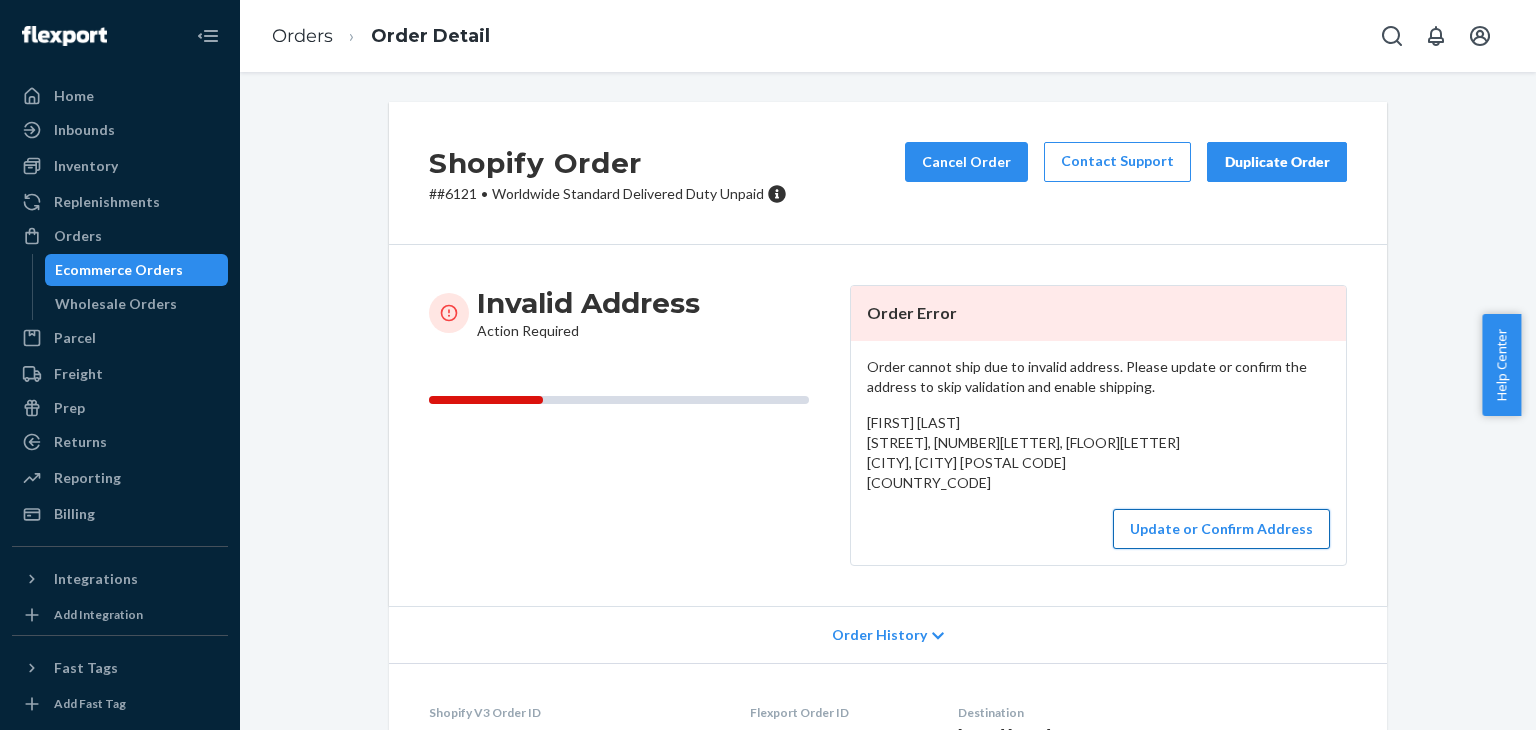 click on "Update or Confirm Address" at bounding box center (1221, 529) 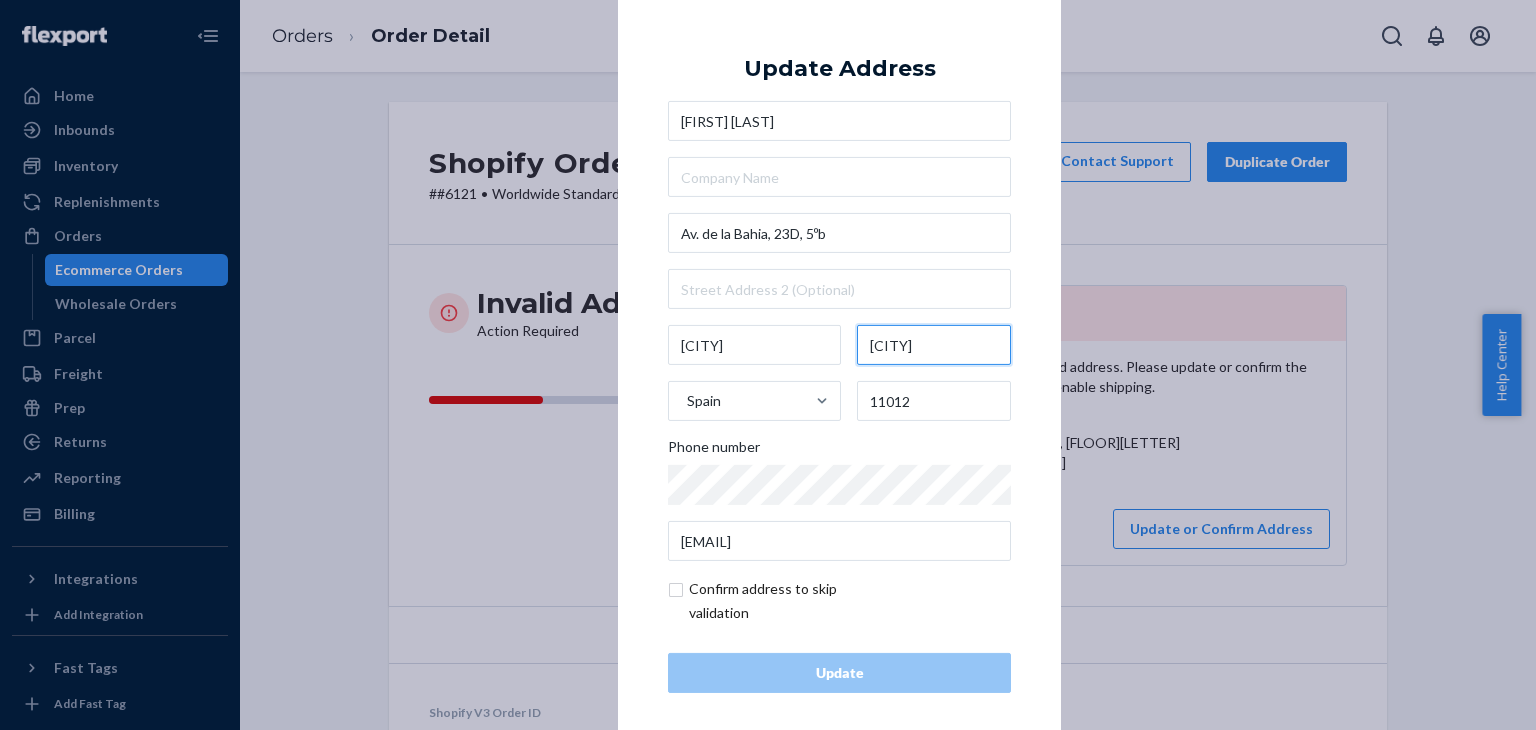 click on "[CITY]" at bounding box center [934, 345] 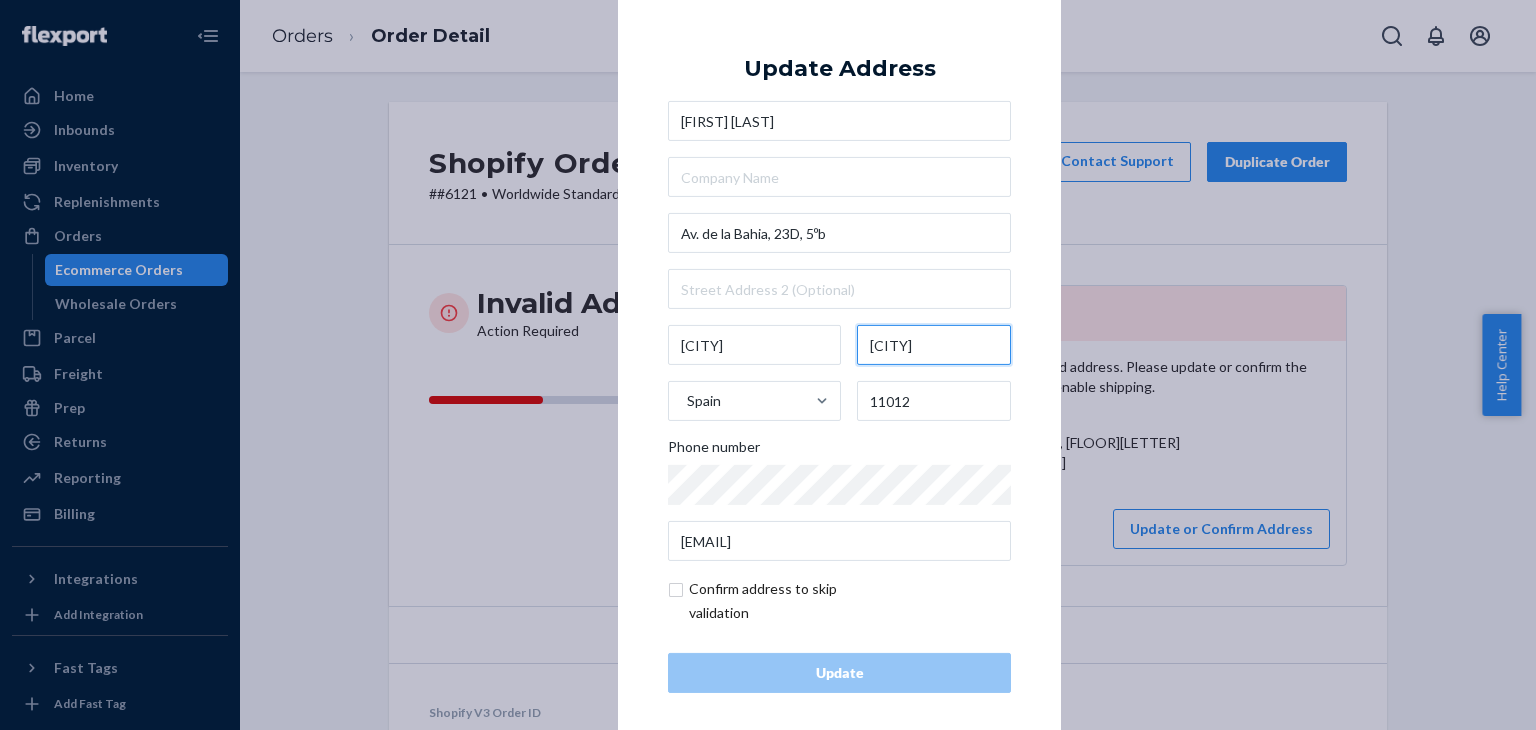 click on "[CITY]" at bounding box center [934, 345] 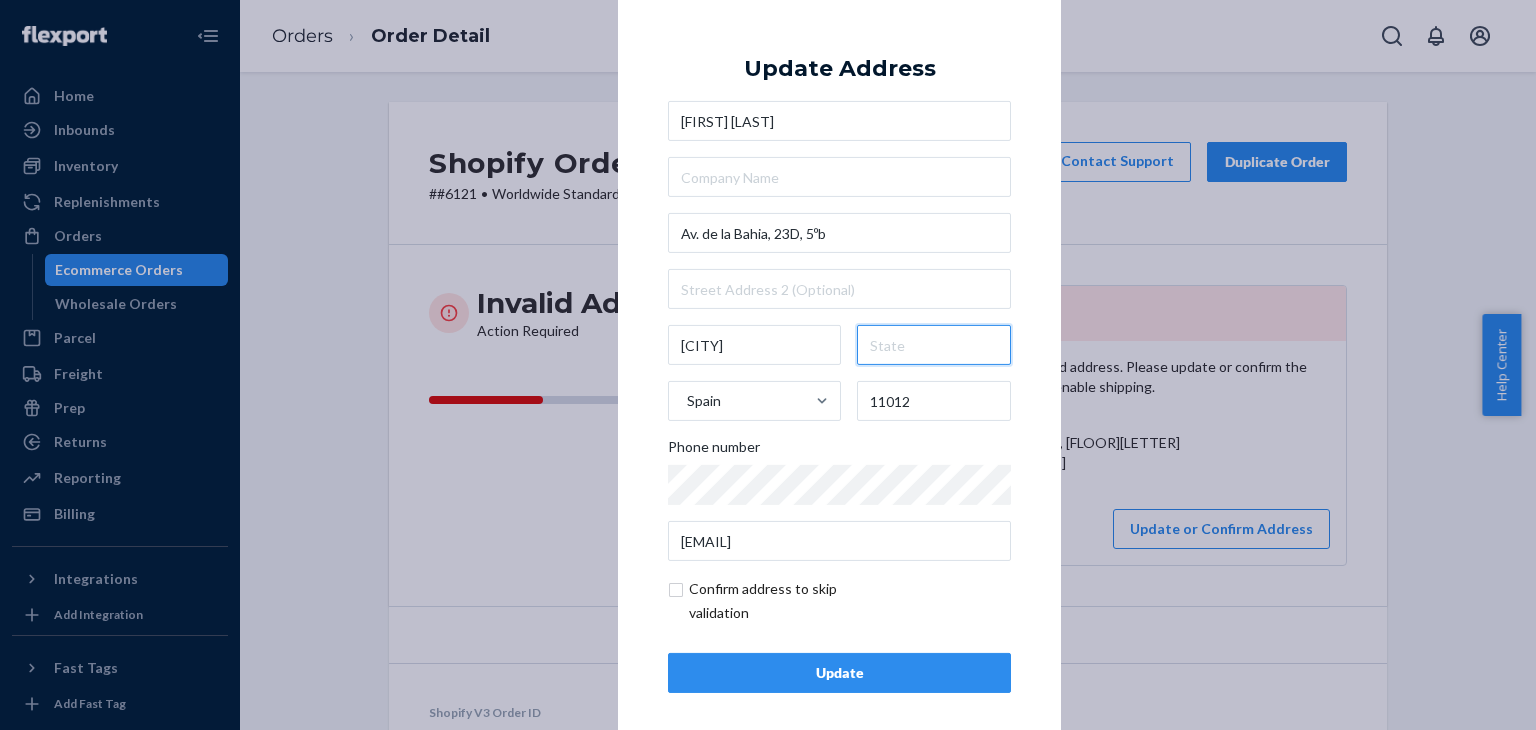 type 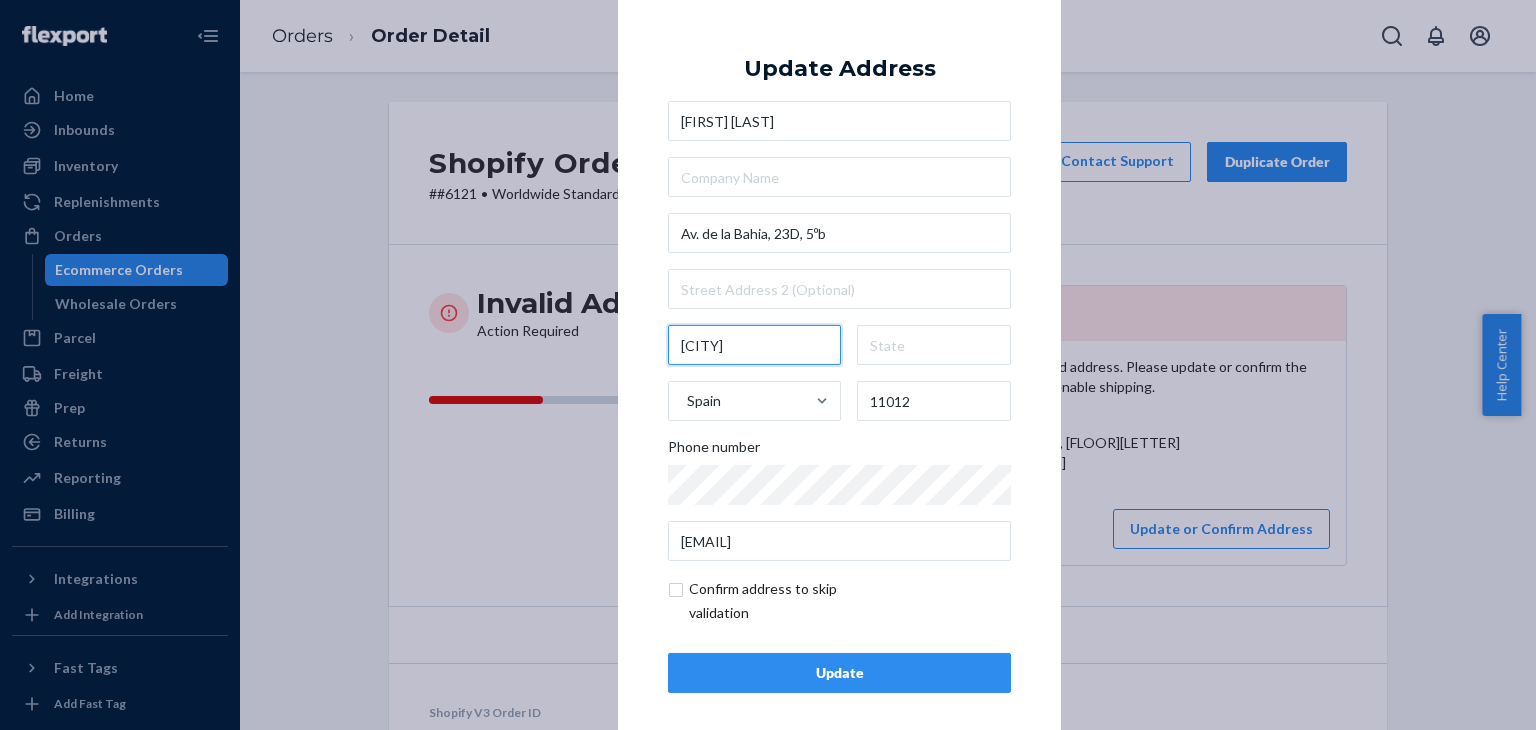 click on "[CITY]" at bounding box center [754, 345] 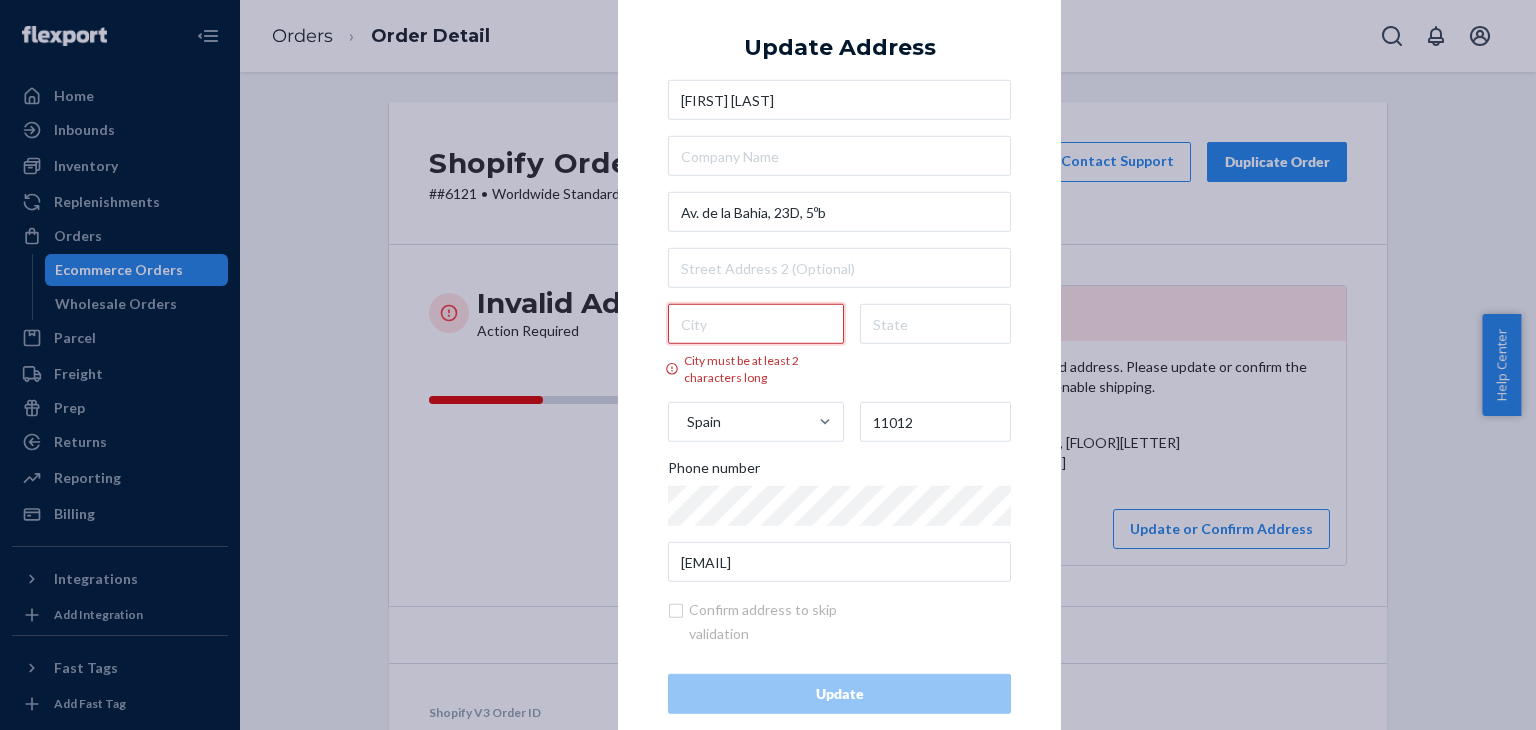 type on "[CITY]" 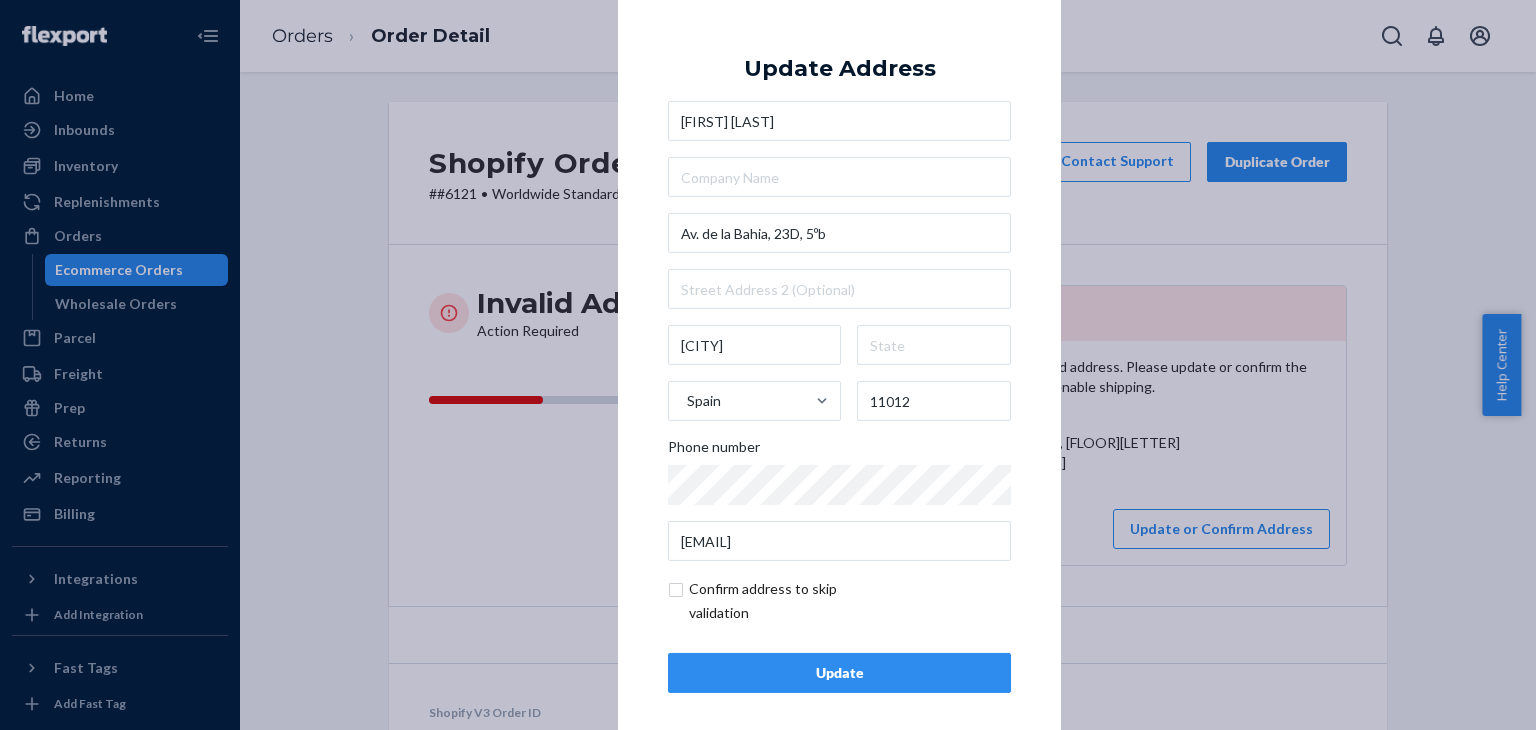 click on "× Update Address [FIRST] [LAST] [STREET], [NUMBER][LETTER], [FLOOR][LETTER] [CITY] [STATE] [COUNTRY] [POSTAL CODE] Phone number [EMAIL] Confirm address to skip validation Update" at bounding box center [839, 365] 